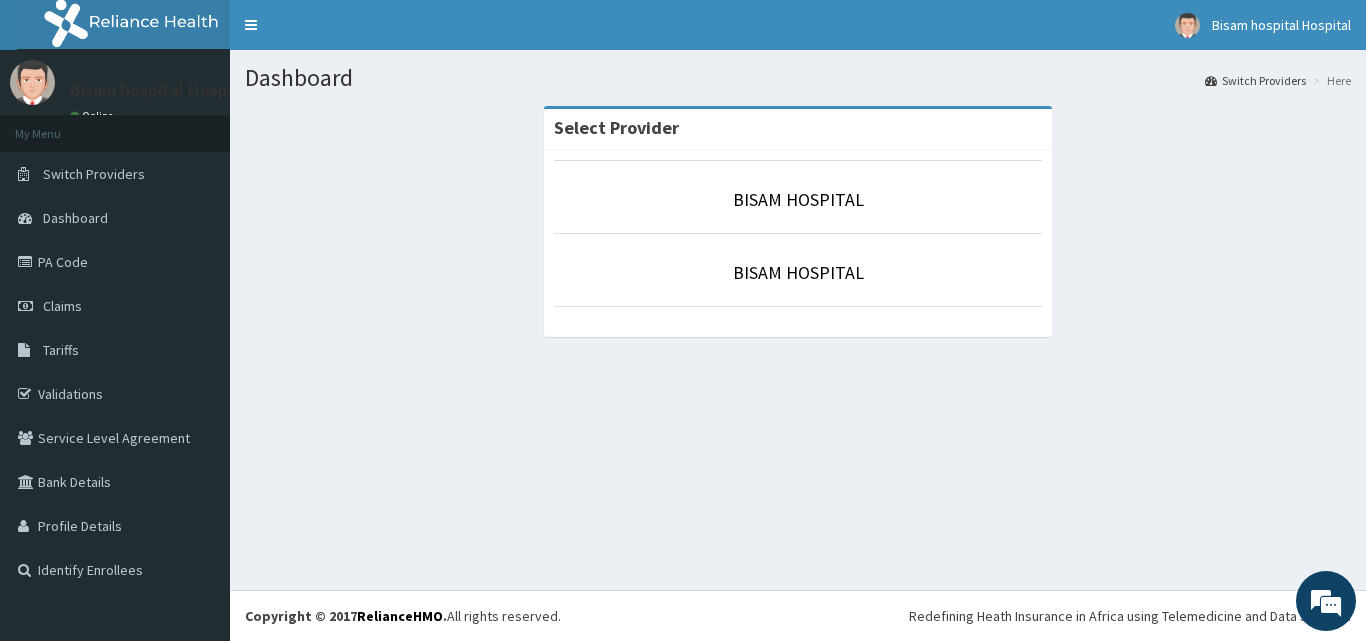 scroll, scrollTop: 0, scrollLeft: 0, axis: both 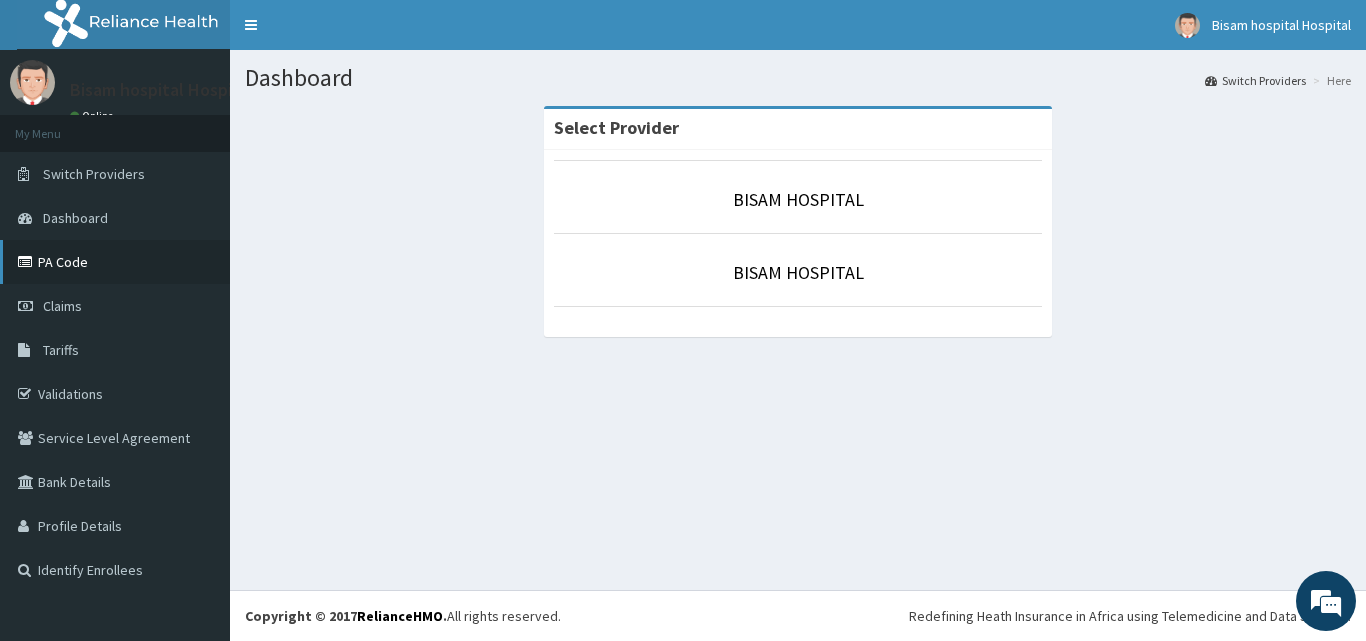 click on "PA Code" at bounding box center [115, 262] 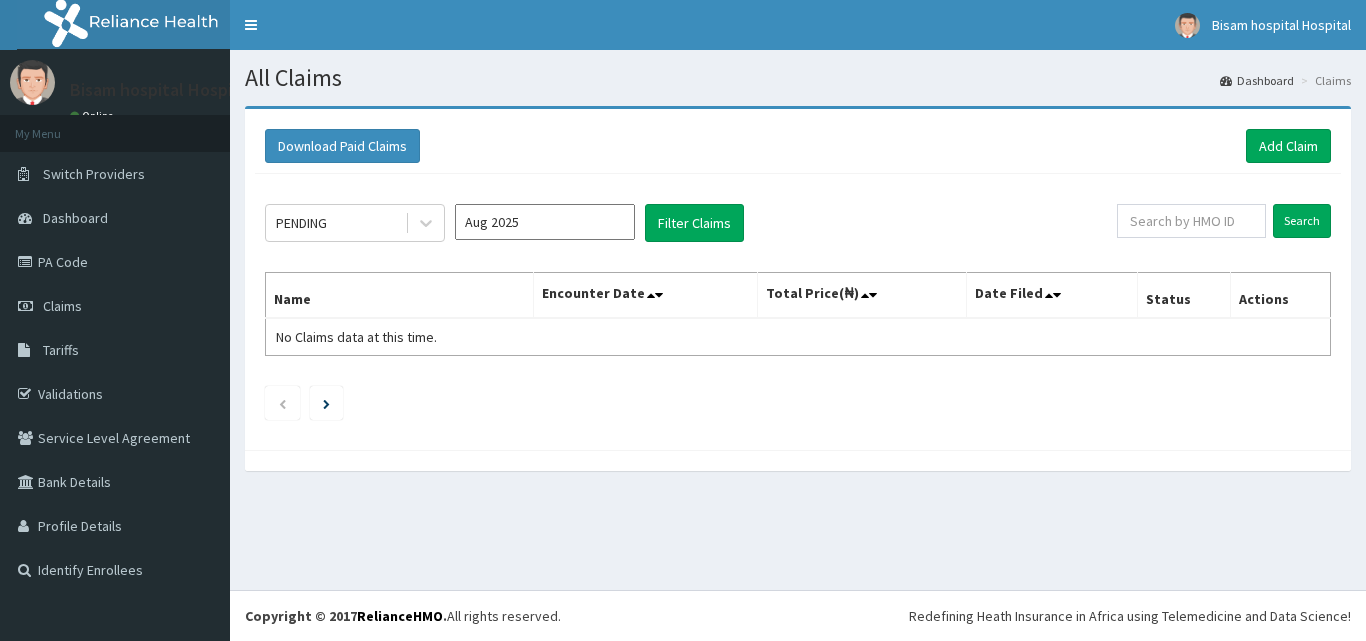 scroll, scrollTop: 0, scrollLeft: 0, axis: both 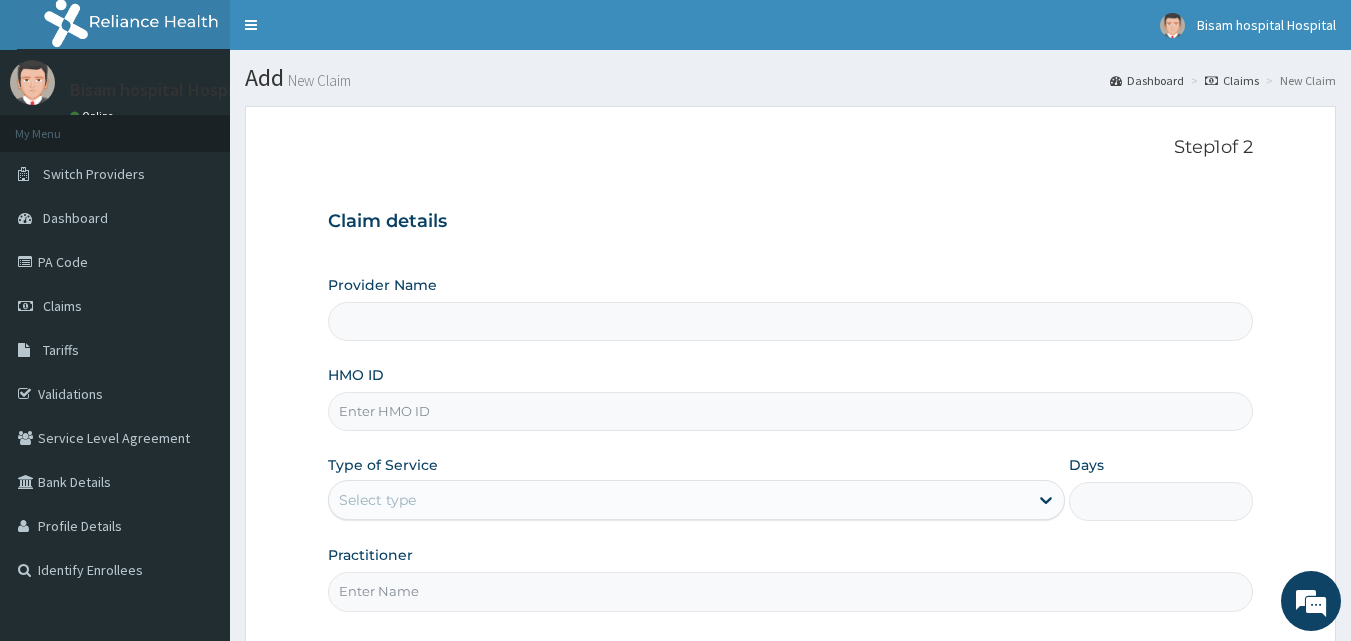 click on "HMO ID" at bounding box center [791, 411] 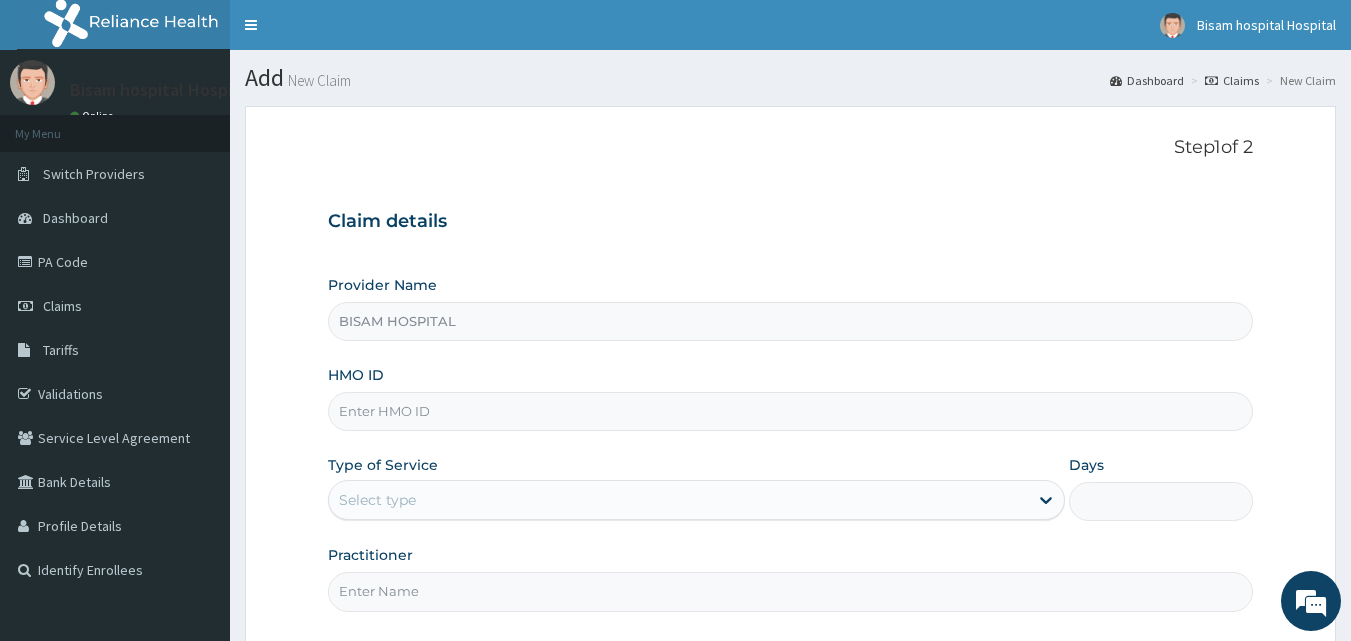 paste on "NBC/11438/A" 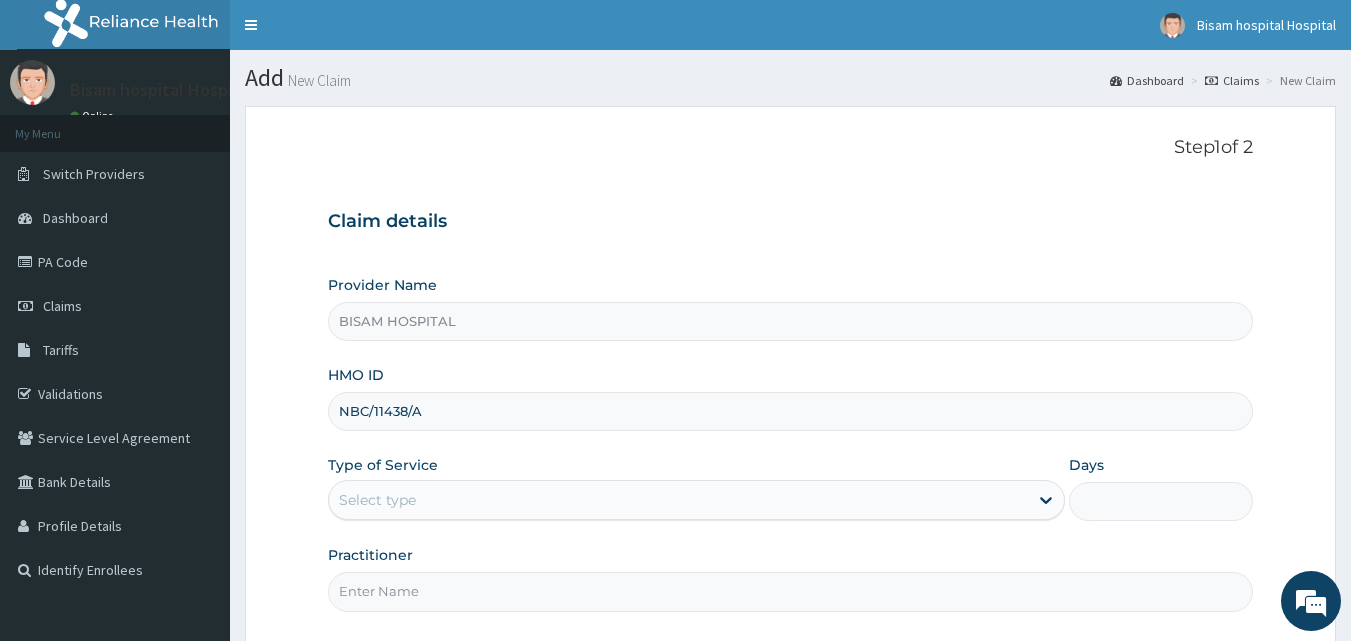 scroll, scrollTop: 100, scrollLeft: 0, axis: vertical 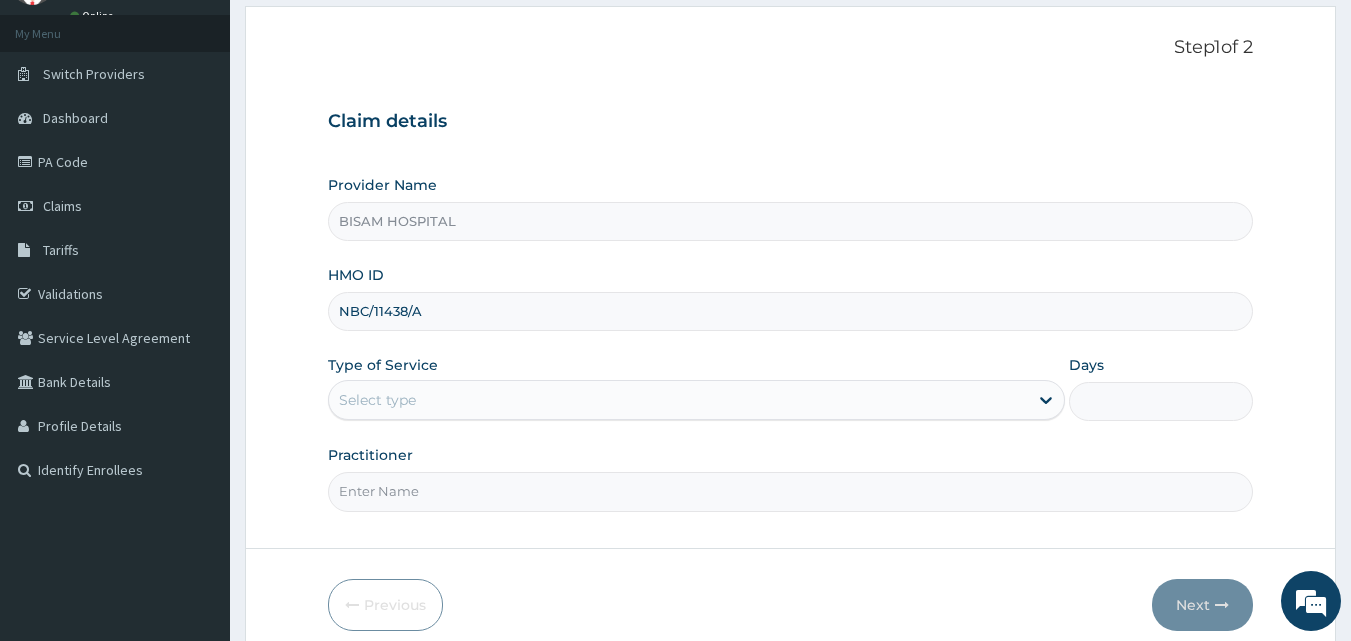 type on "NBC/11438/A" 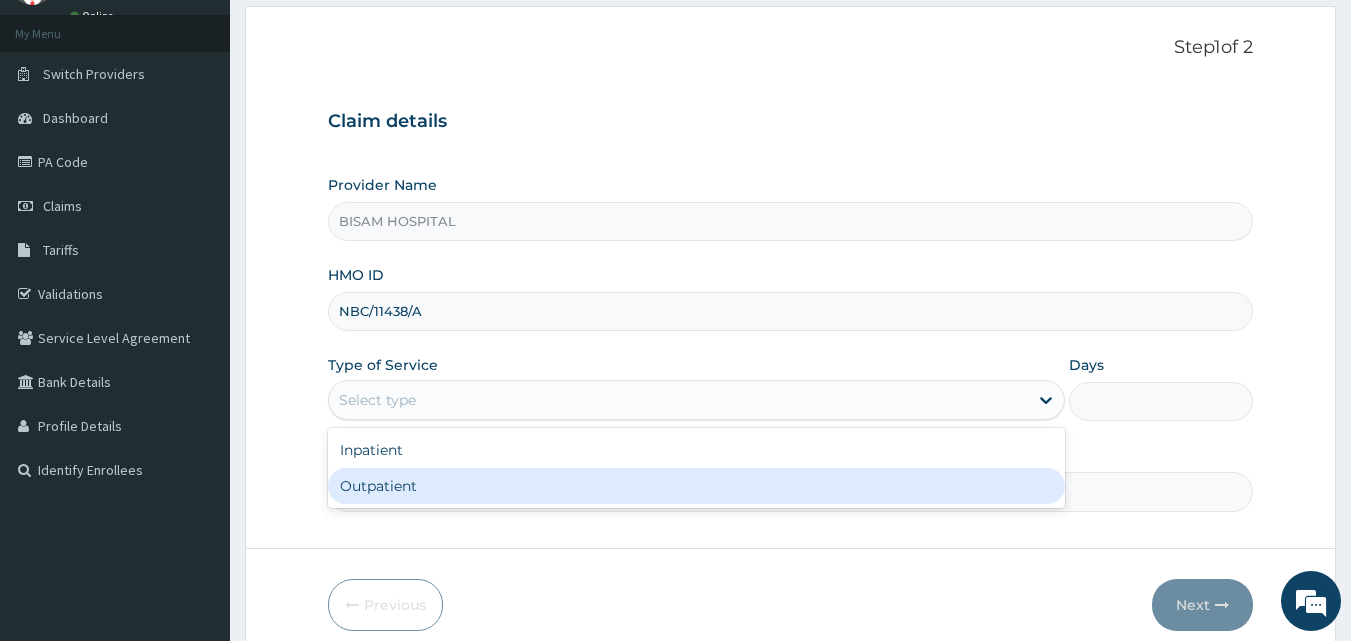 click on "Outpatient" at bounding box center (696, 486) 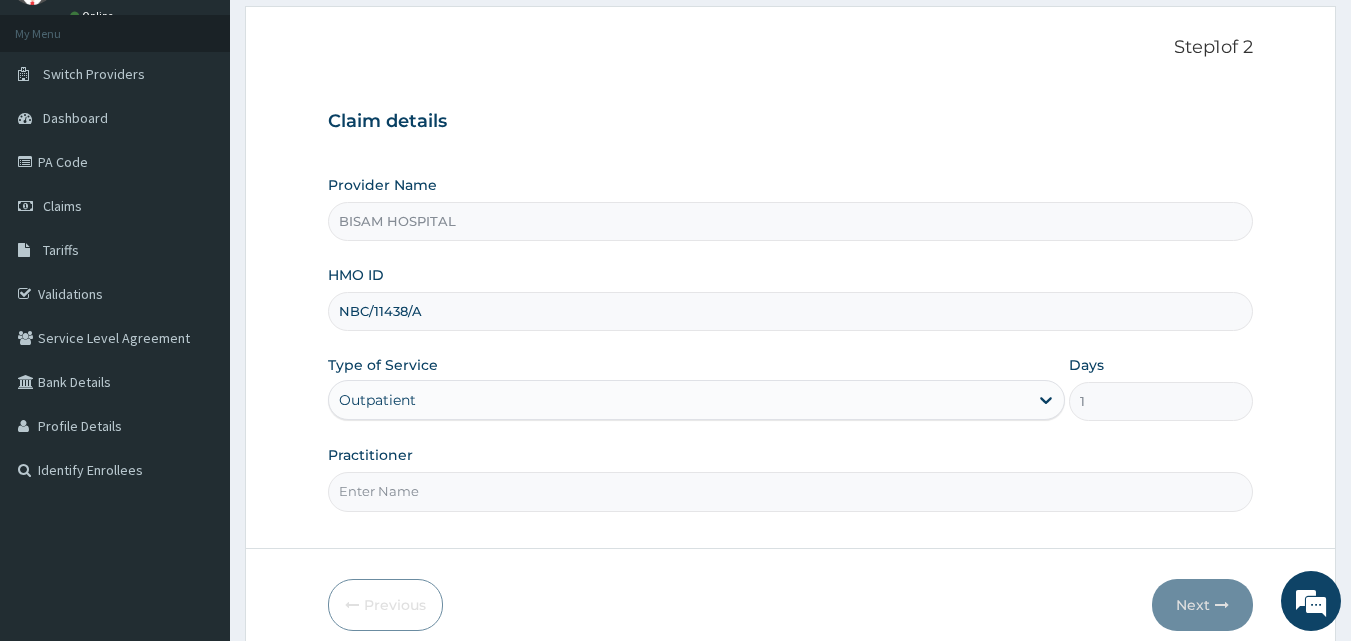 click on "Practitioner" at bounding box center [791, 491] 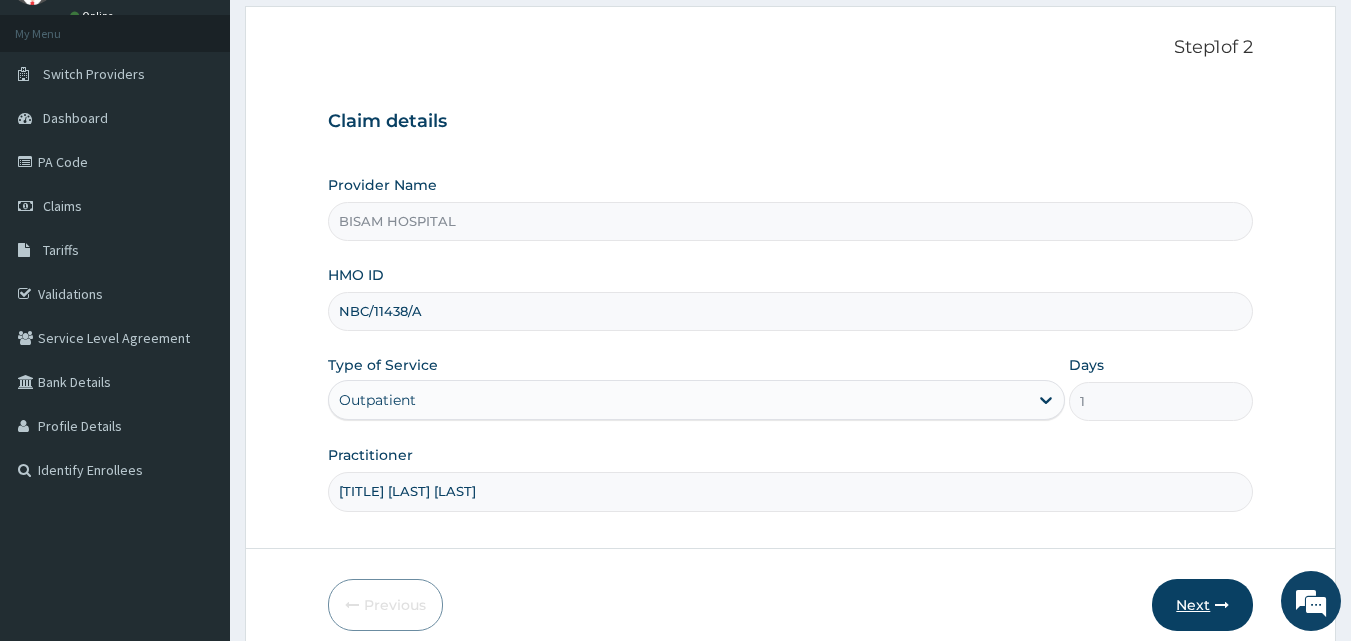 click at bounding box center (1222, 605) 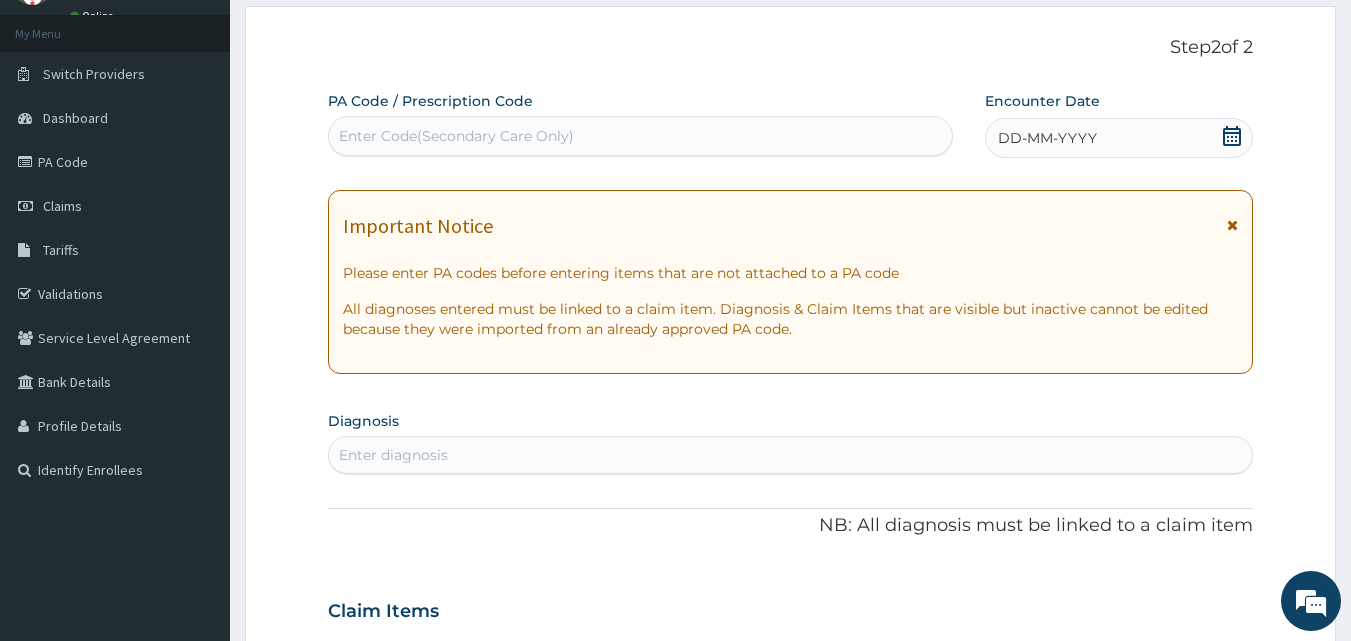 click 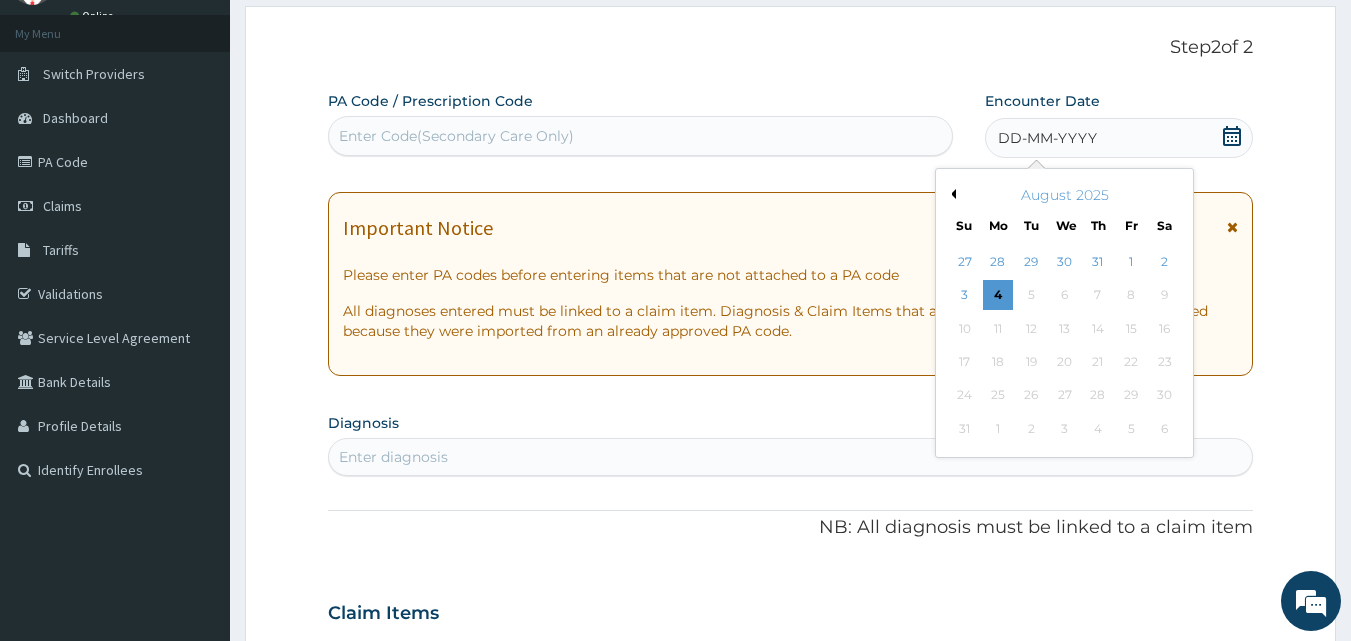 scroll, scrollTop: 0, scrollLeft: 0, axis: both 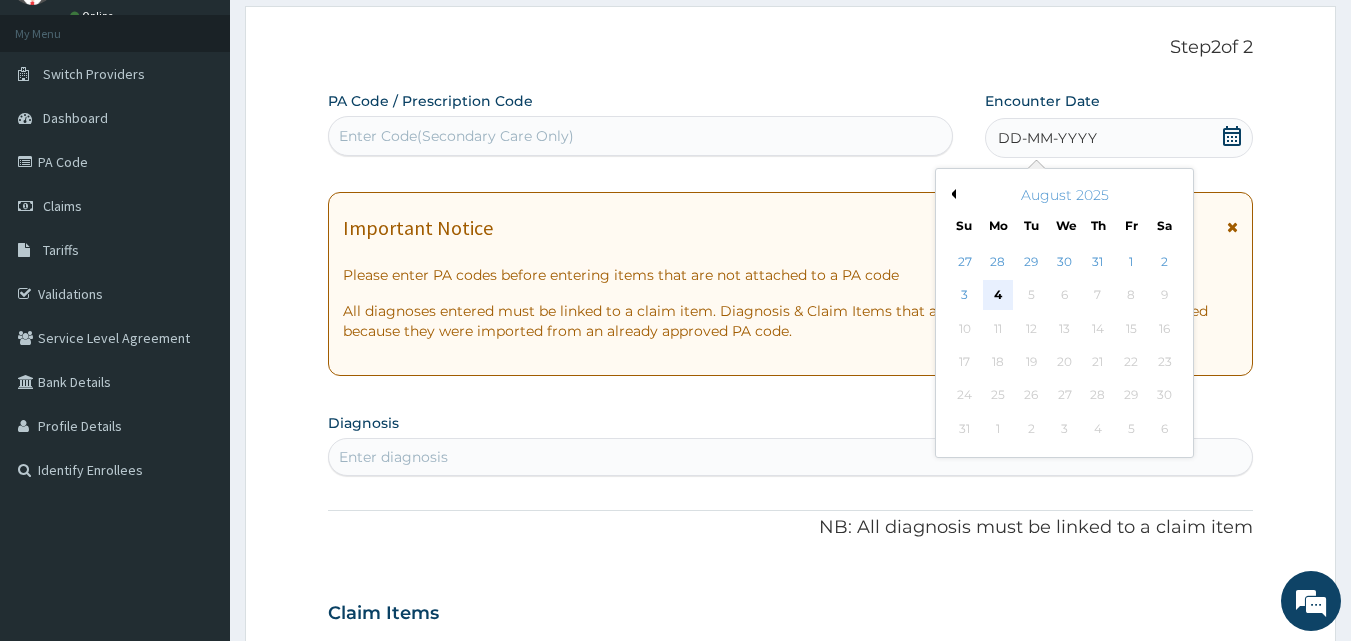 click on "4" at bounding box center (998, 296) 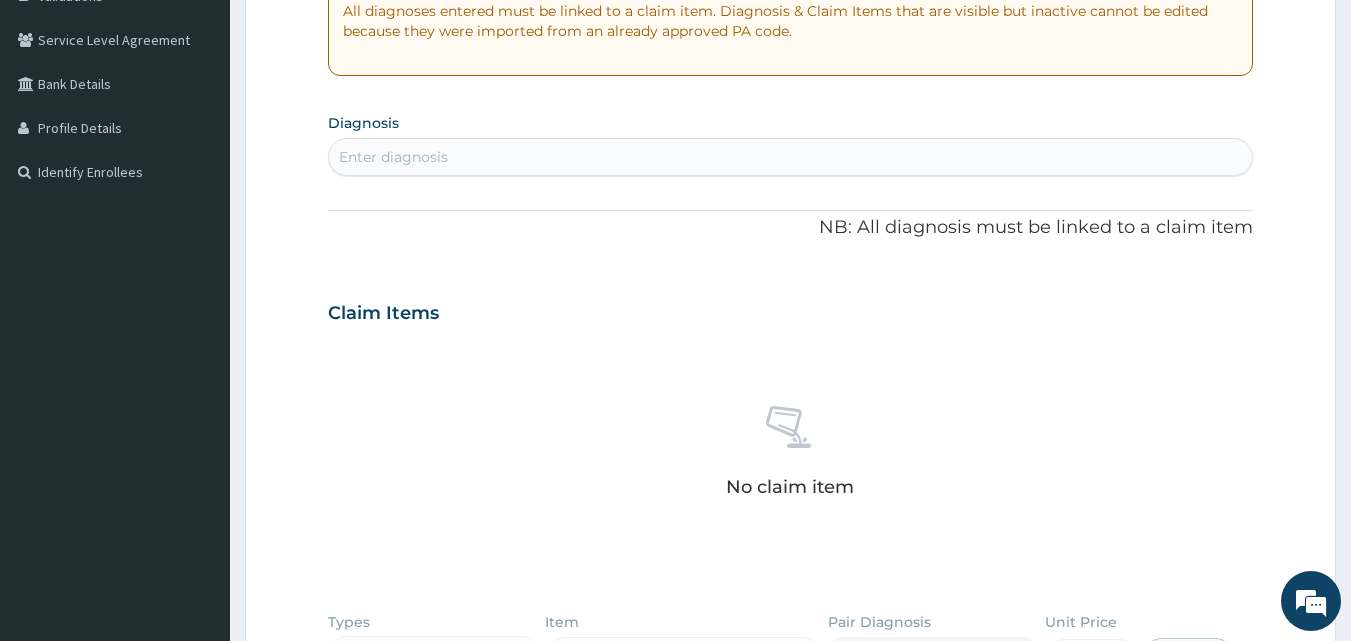 scroll, scrollTop: 400, scrollLeft: 0, axis: vertical 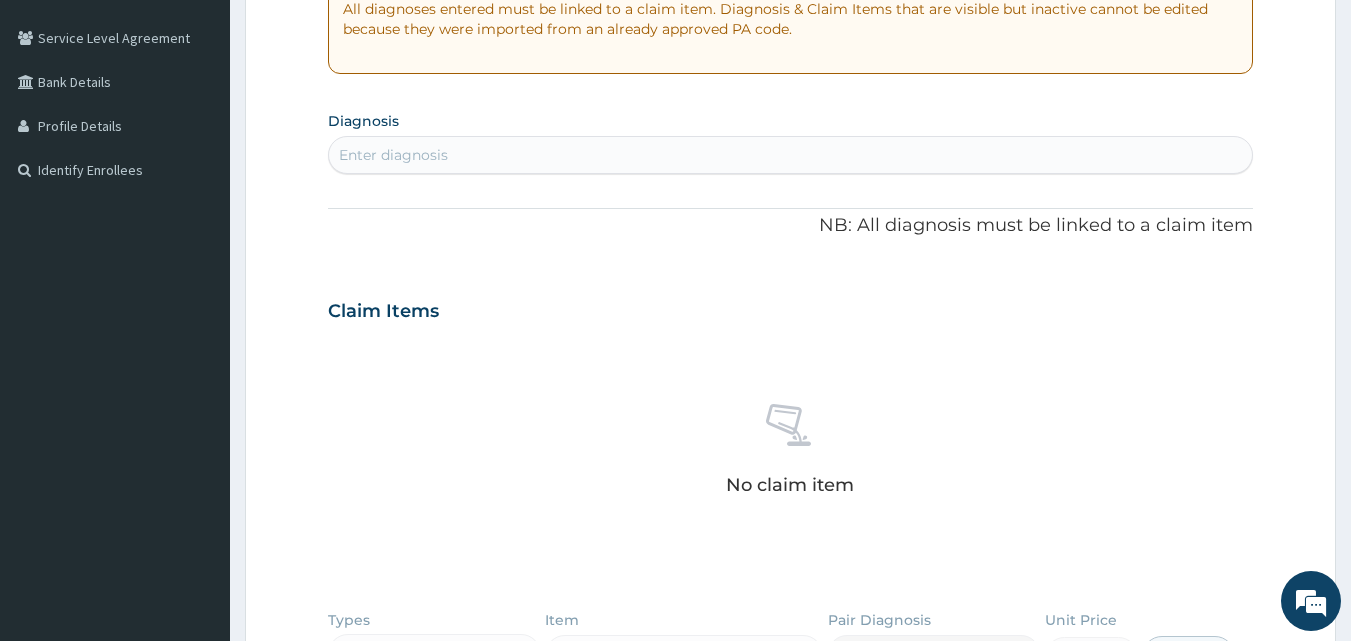 click on "Enter diagnosis" at bounding box center [791, 155] 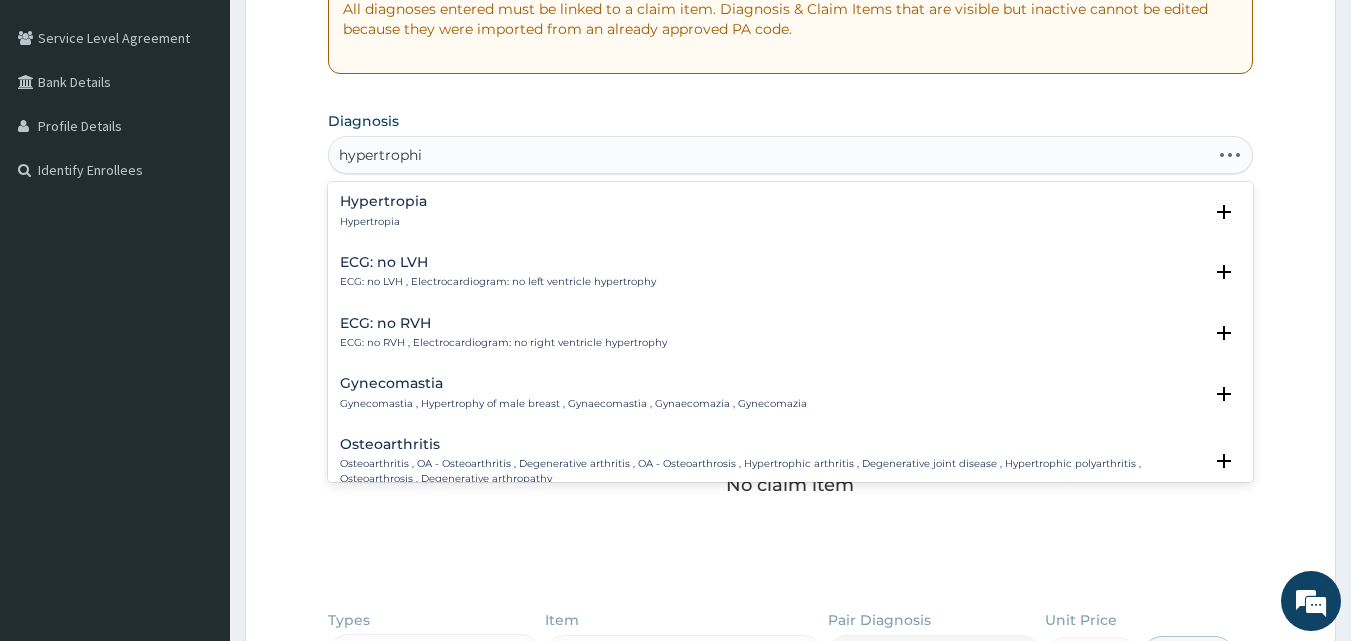 type on "[CONDITION]" 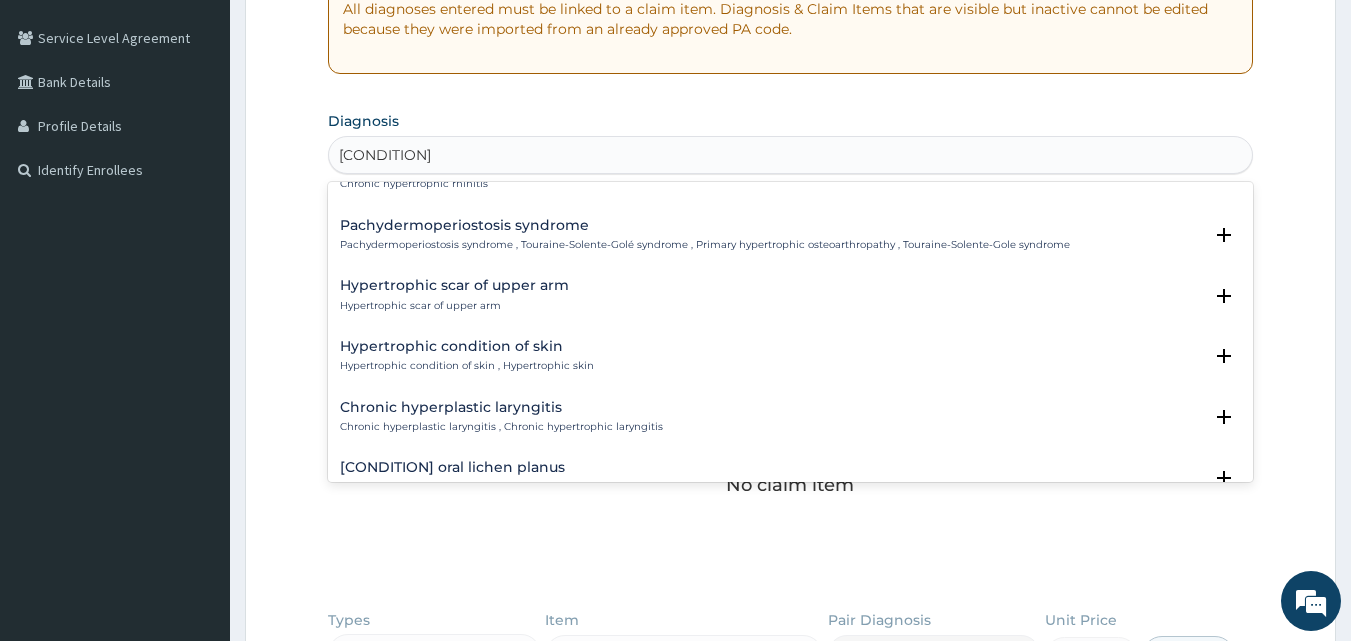 scroll, scrollTop: 1800, scrollLeft: 0, axis: vertical 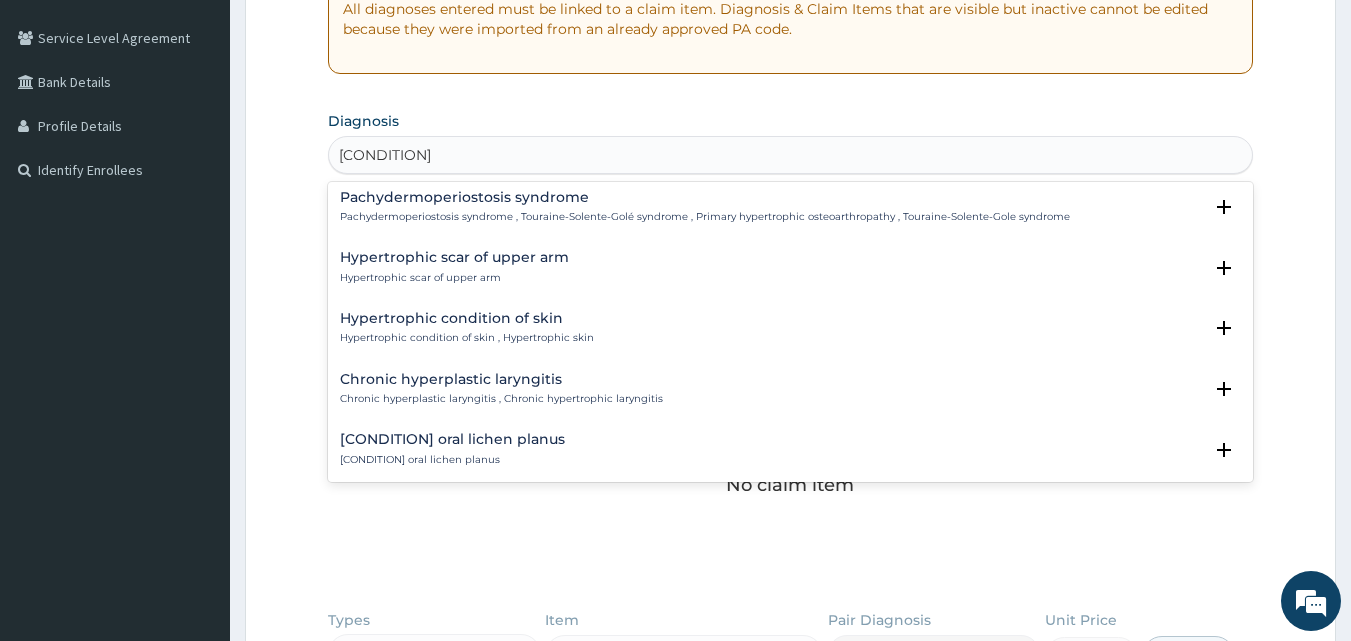 click on "Hypertrophic condition of skin" at bounding box center [467, 318] 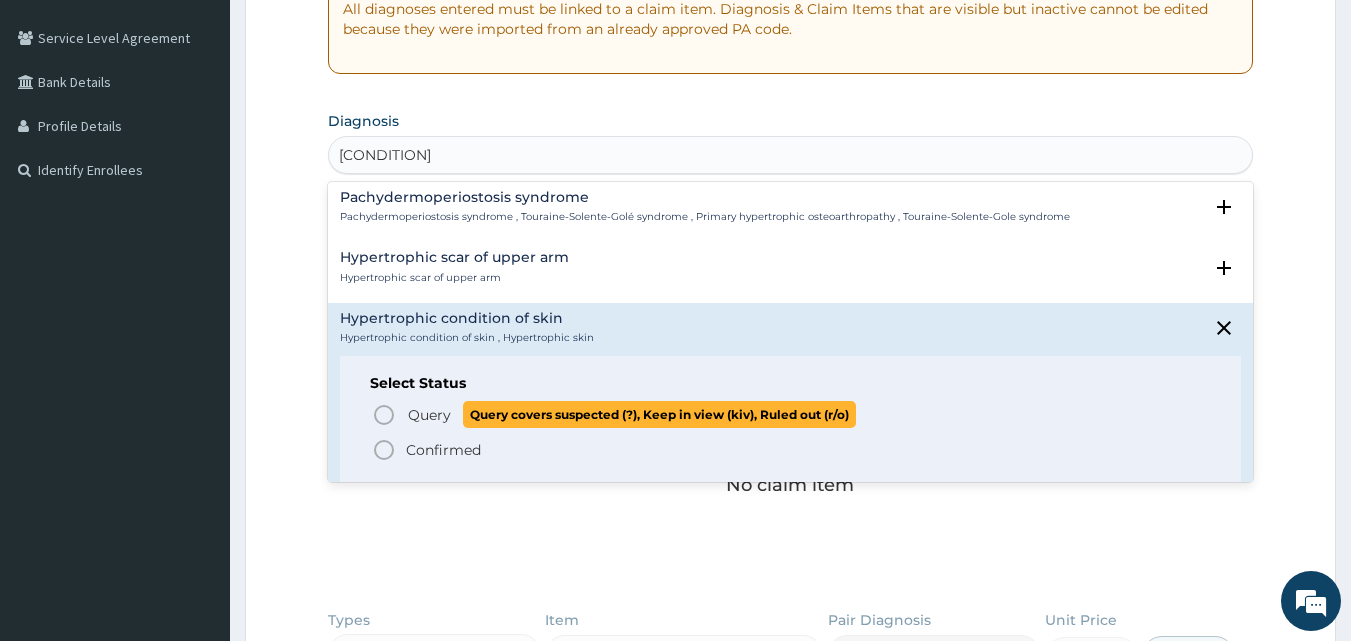 click on "Query Query covers suspected (?), Keep in view (kiv), Ruled out (r/o)" at bounding box center [792, 414] 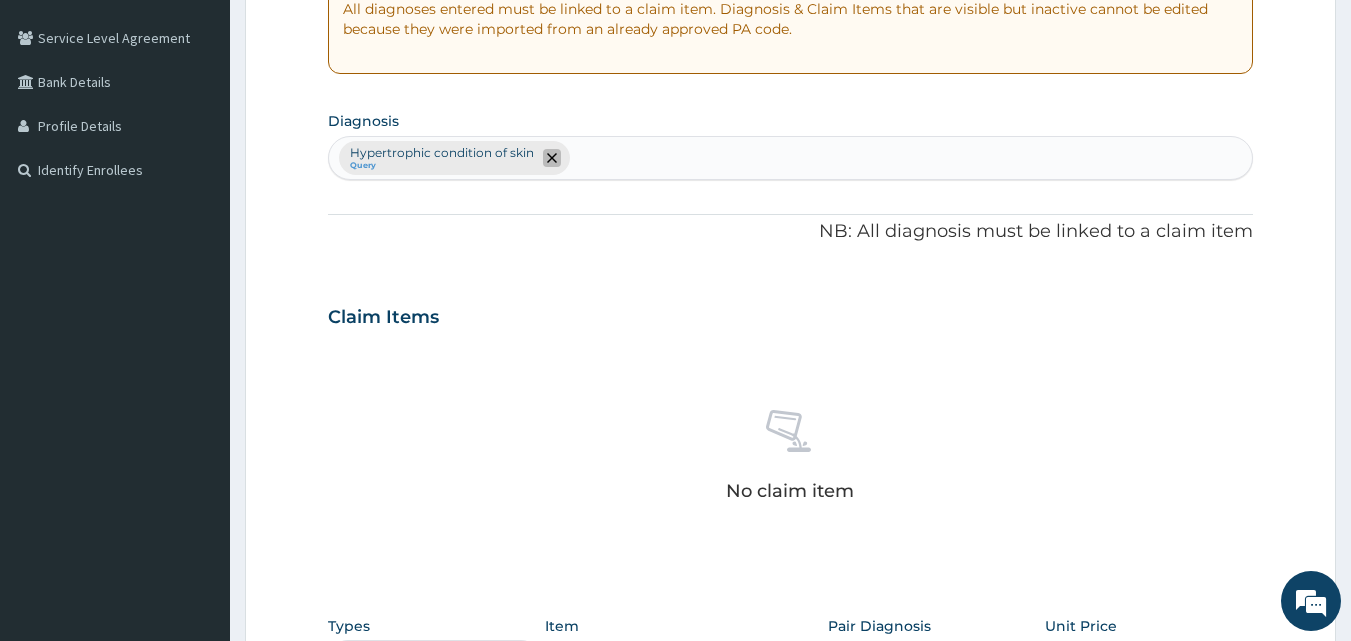 click 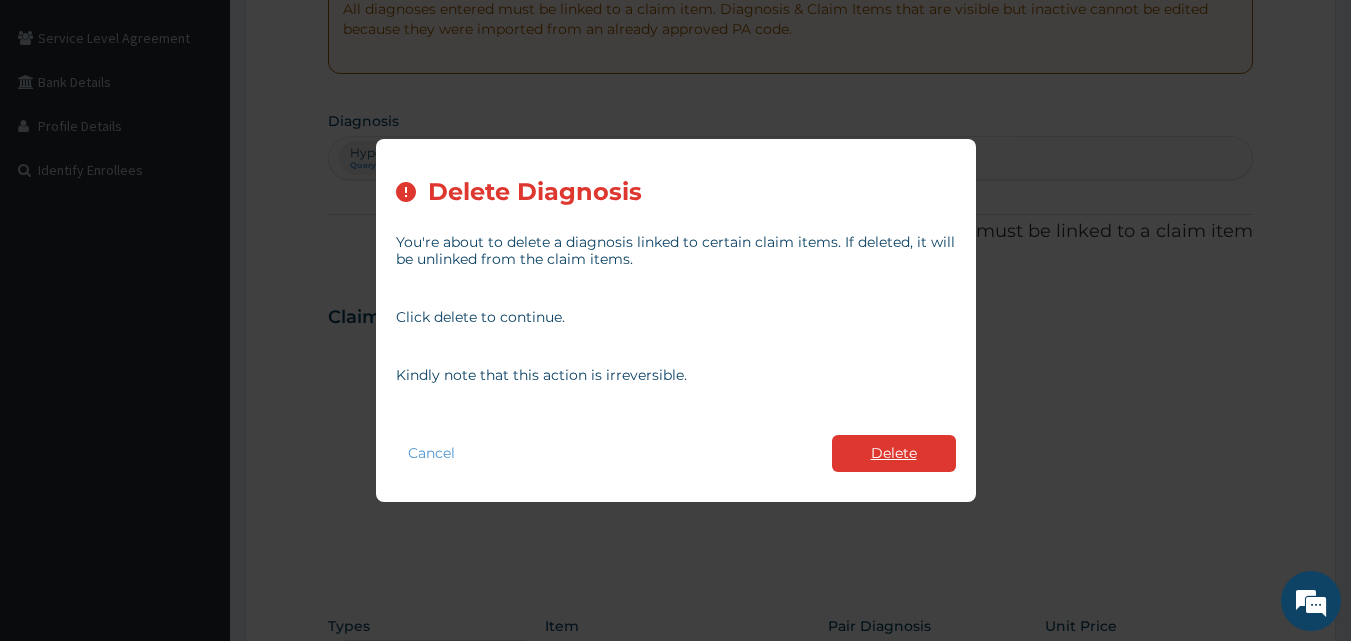 click on "Delete" at bounding box center (894, 453) 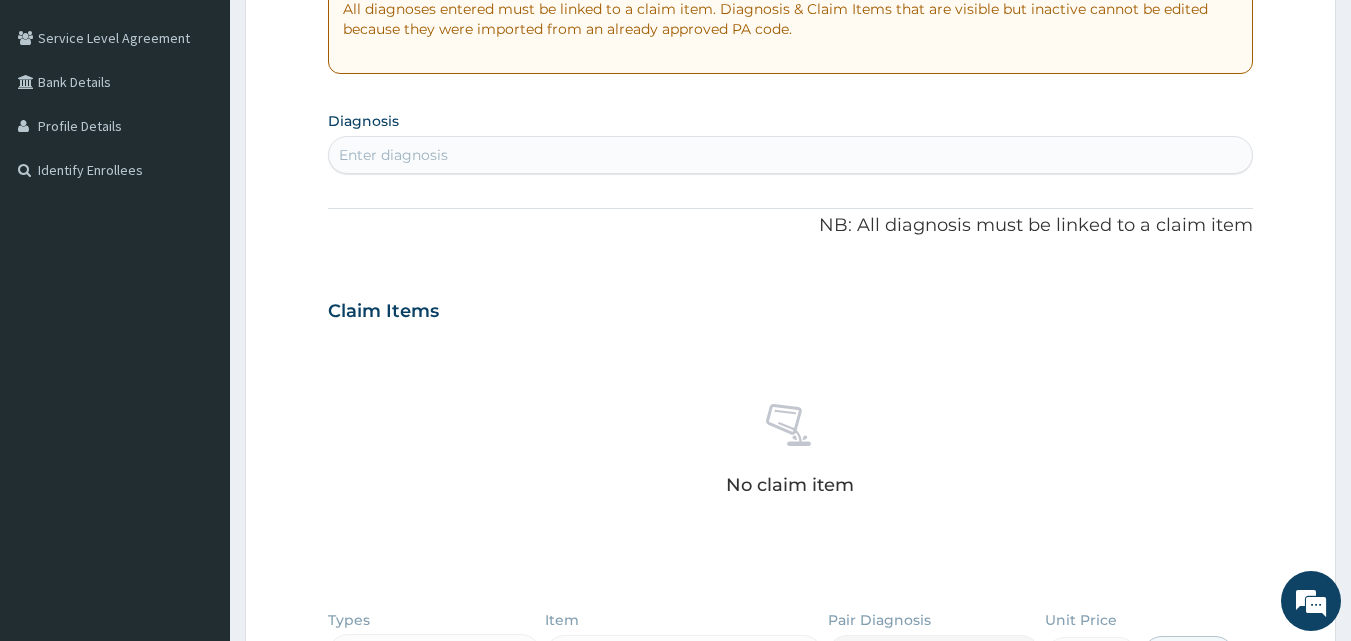 click on "Enter diagnosis" at bounding box center (791, 155) 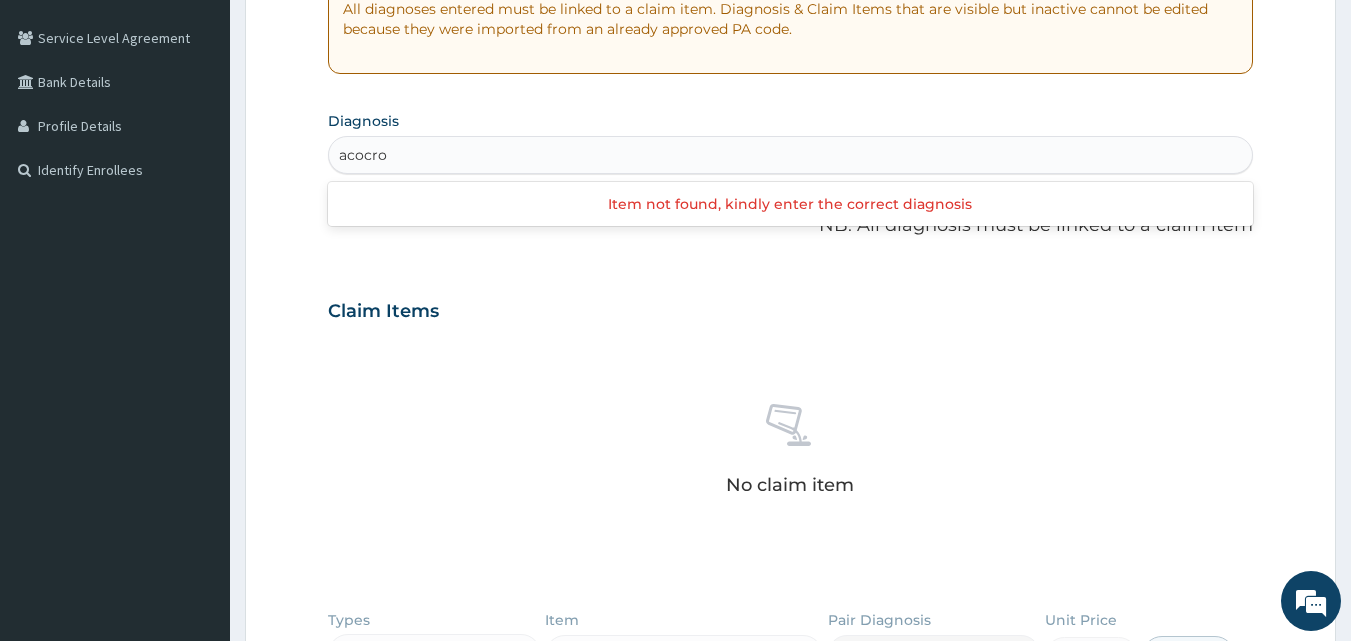 type on "acocro" 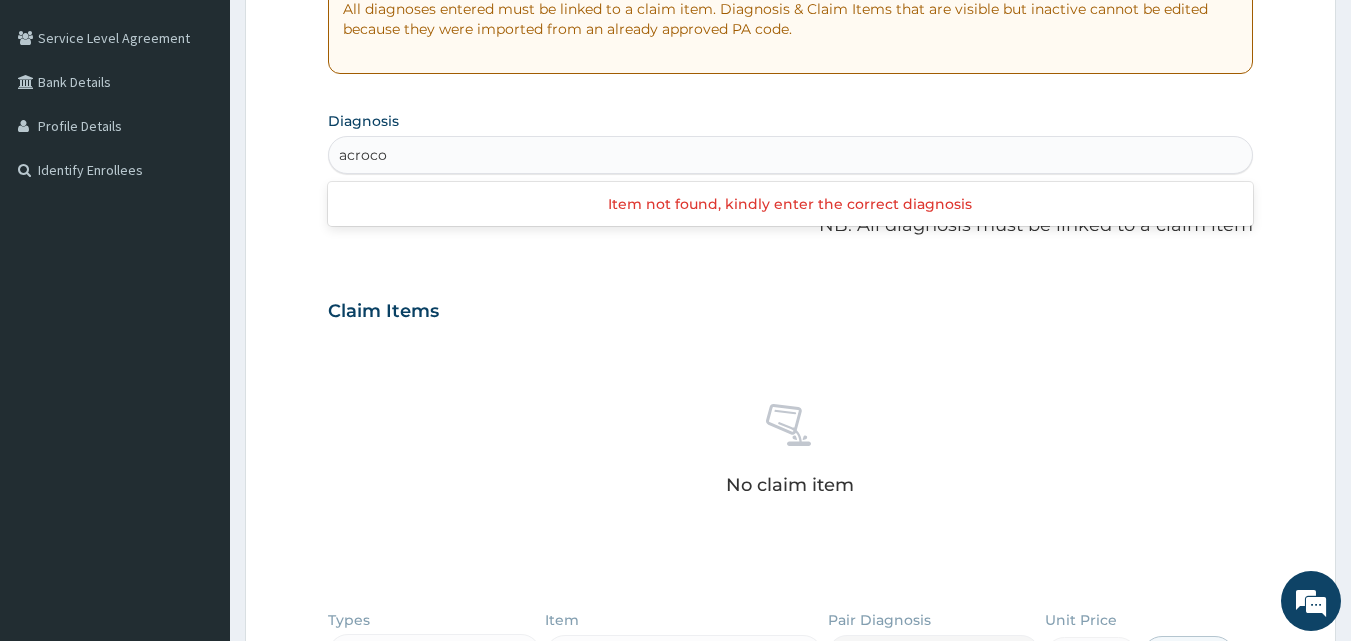 scroll, scrollTop: 0, scrollLeft: 0, axis: both 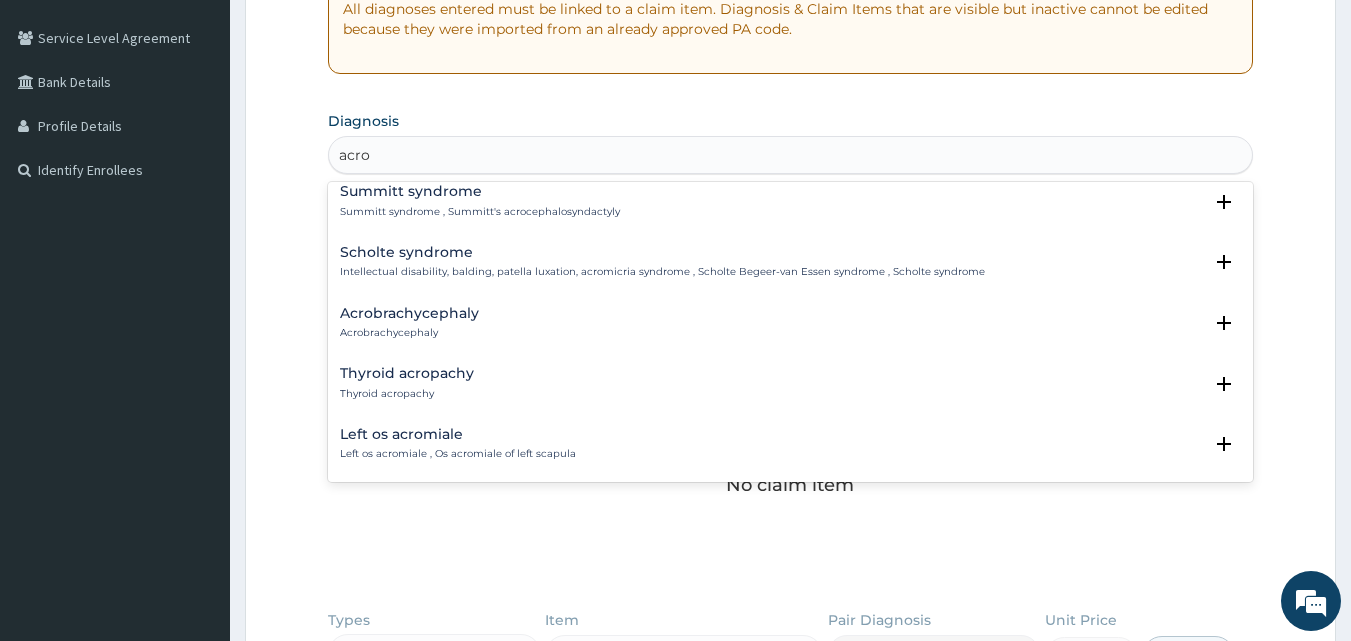 type on "acro" 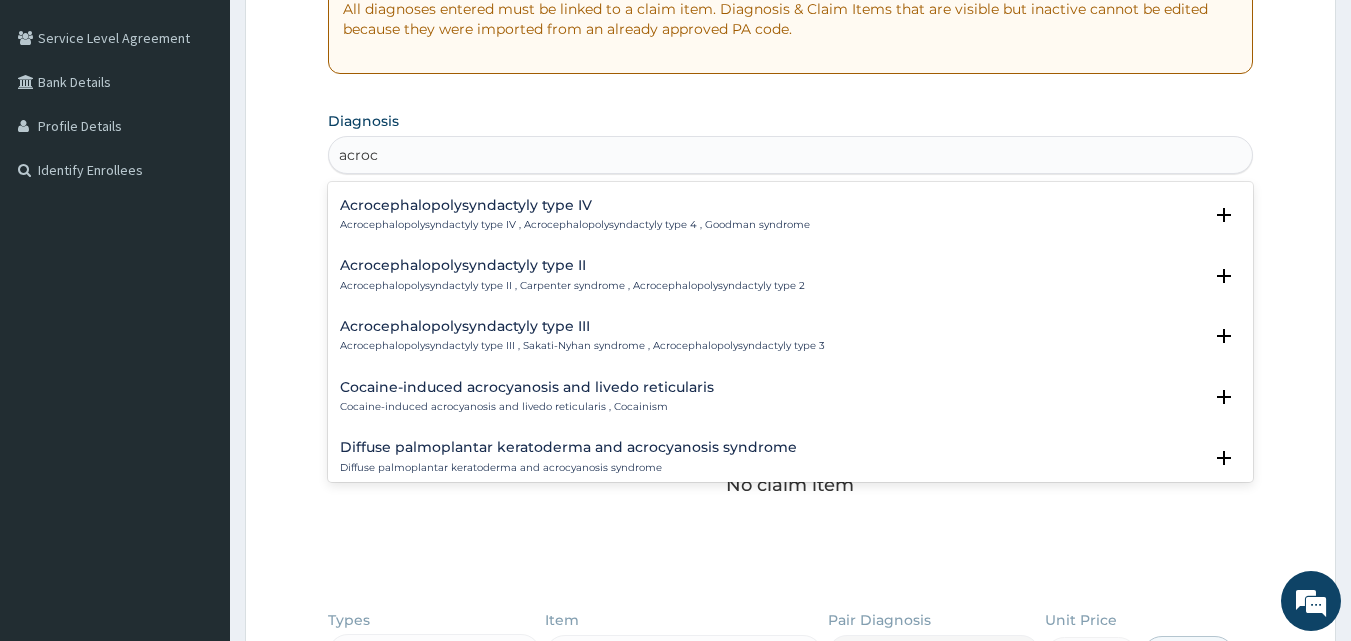 scroll, scrollTop: 936, scrollLeft: 0, axis: vertical 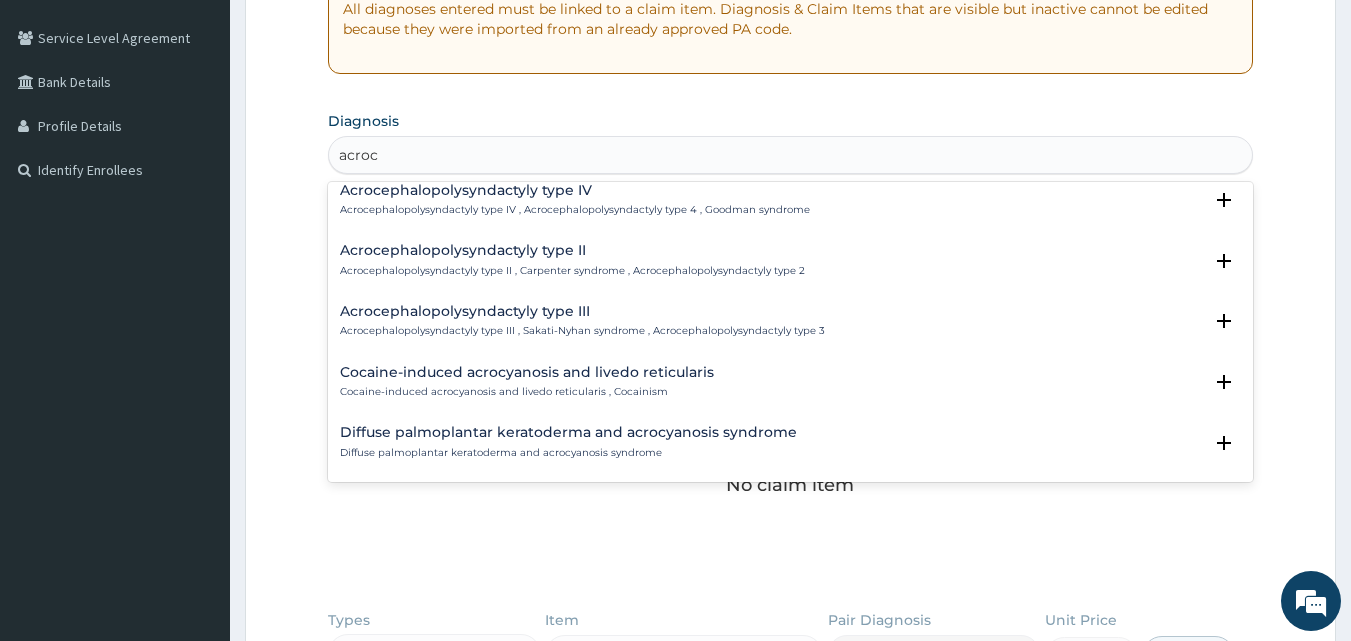 type on "acroc" 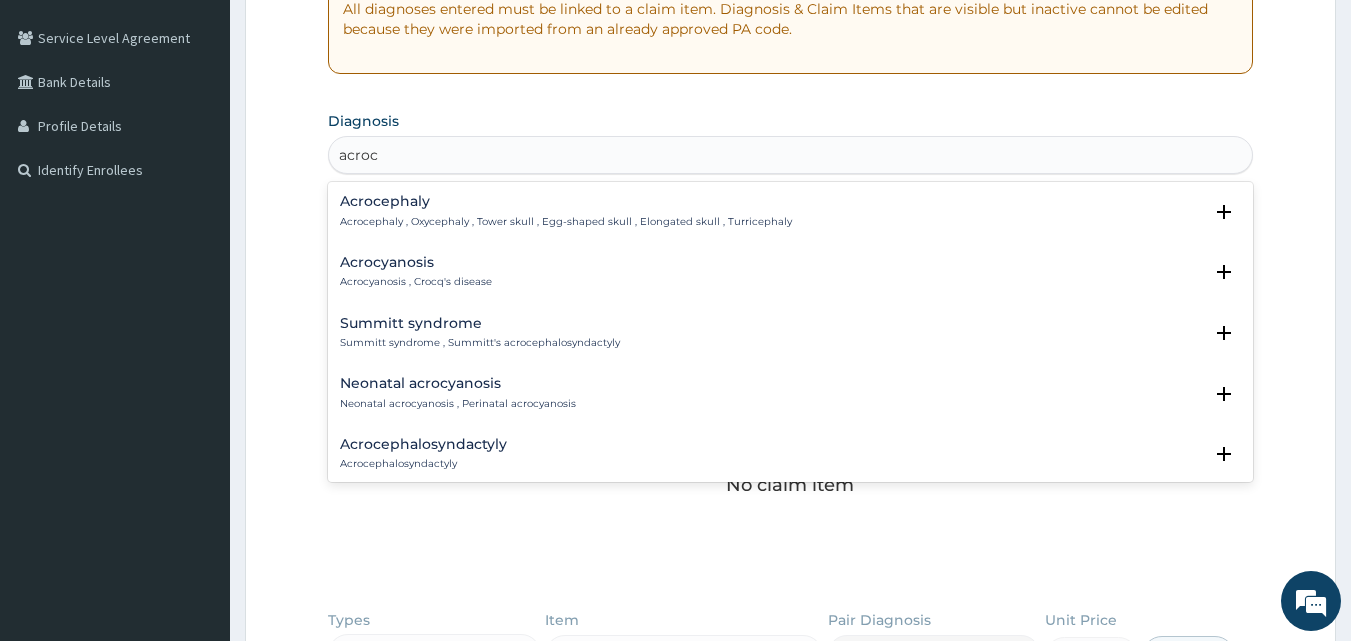 type on "acroch" 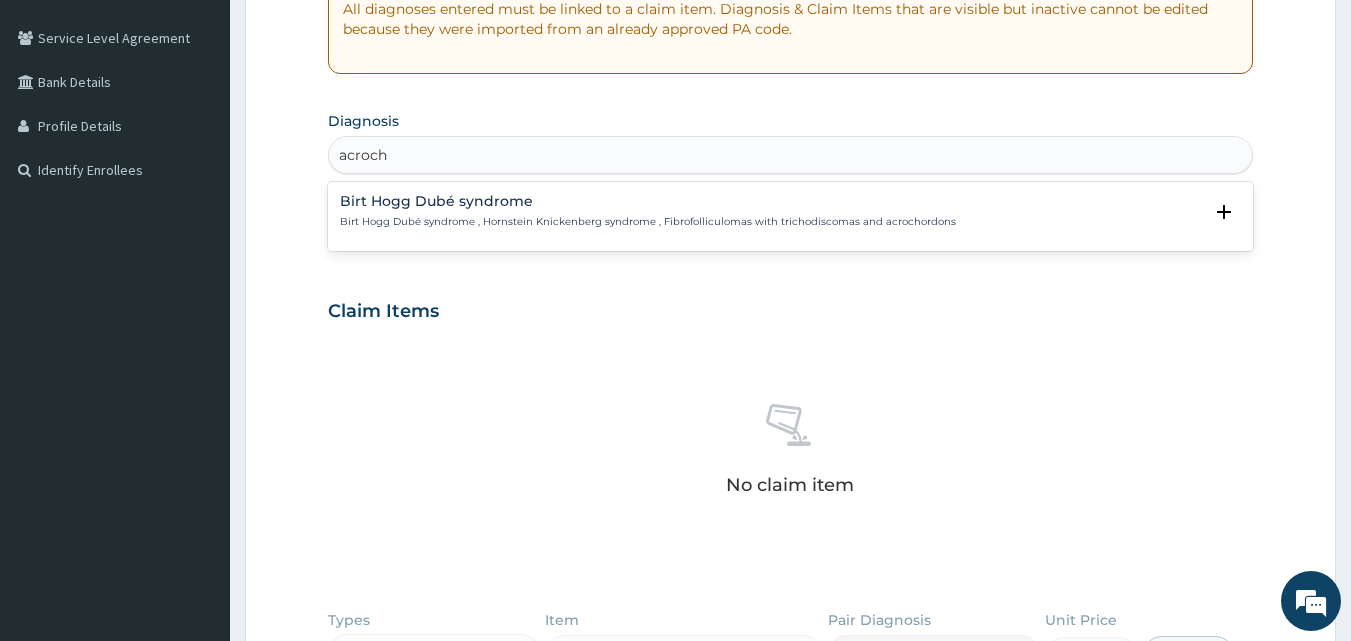 click on "Birt Hogg Dubé syndrome , Hornstein Knickenberg syndrome , Fibrofolliculomas with trichodiscomas and acrochordons" at bounding box center [648, 222] 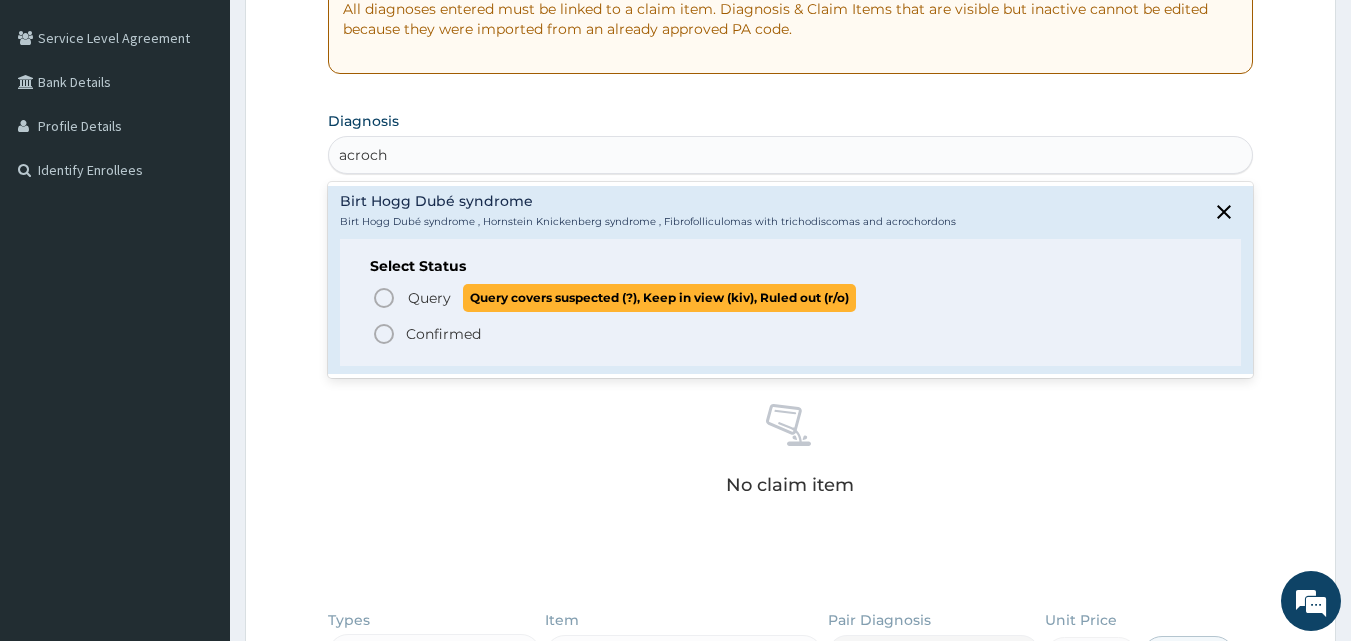 click 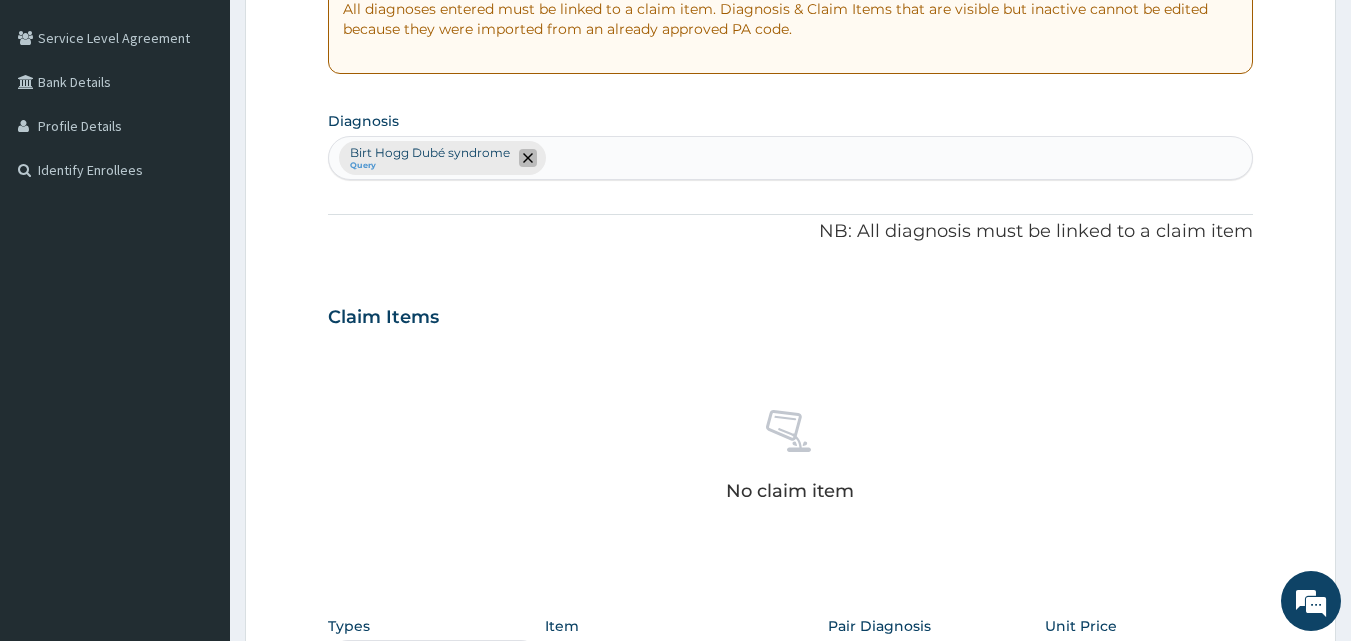 click at bounding box center (528, 158) 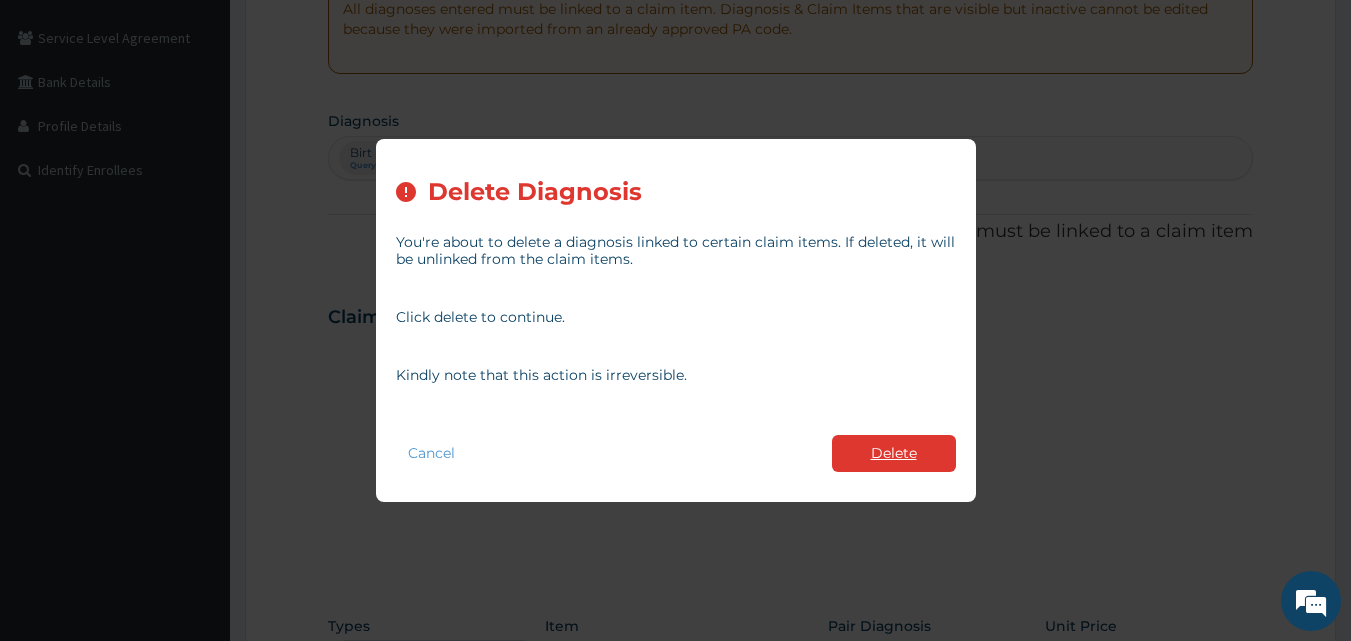 click on "Delete" at bounding box center [894, 453] 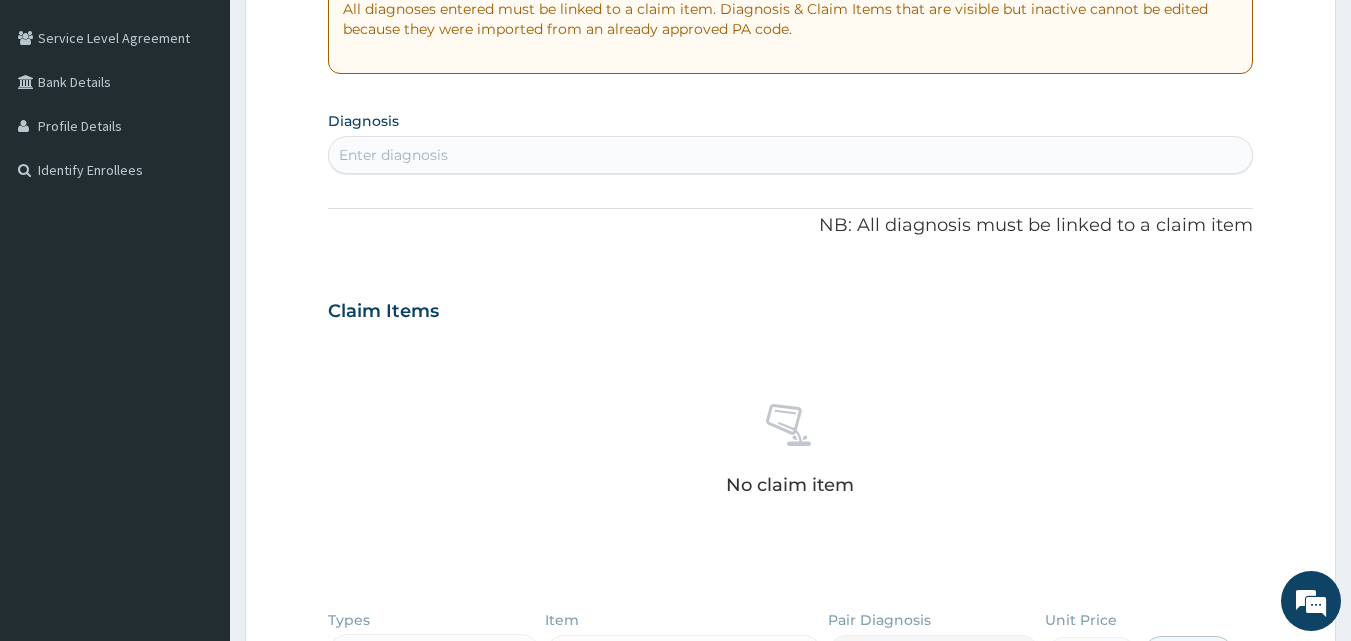 click on "Enter diagnosis" at bounding box center (393, 155) 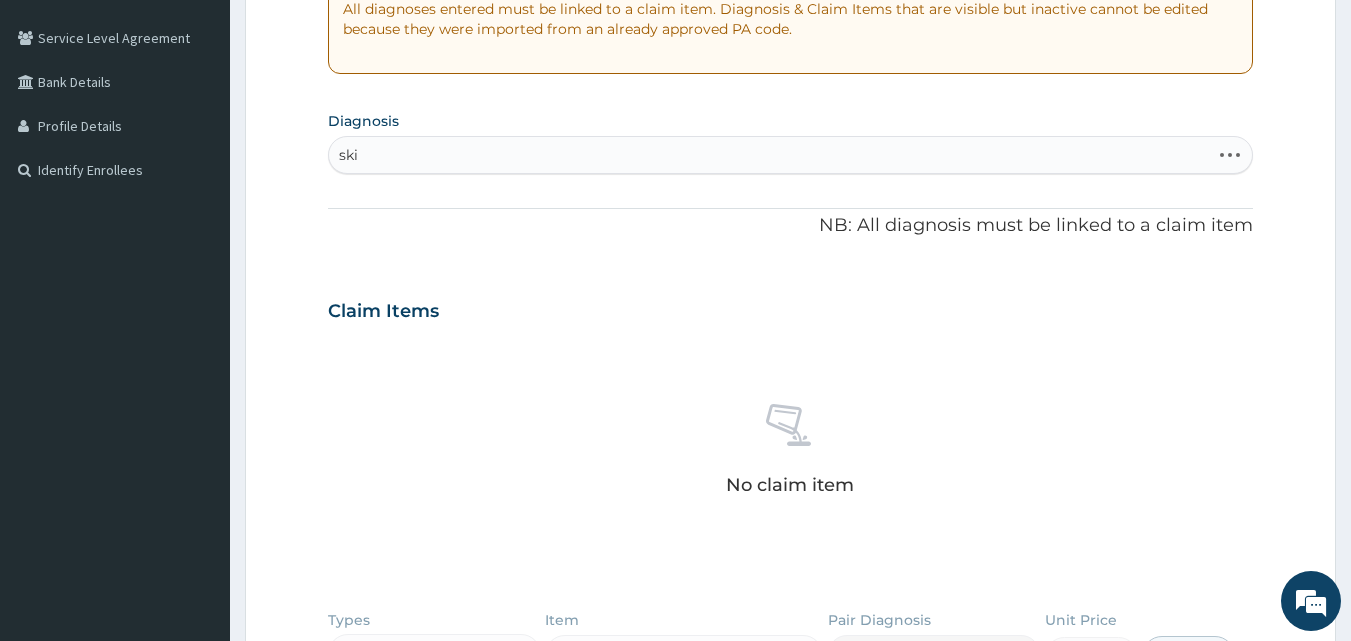 type on "skin" 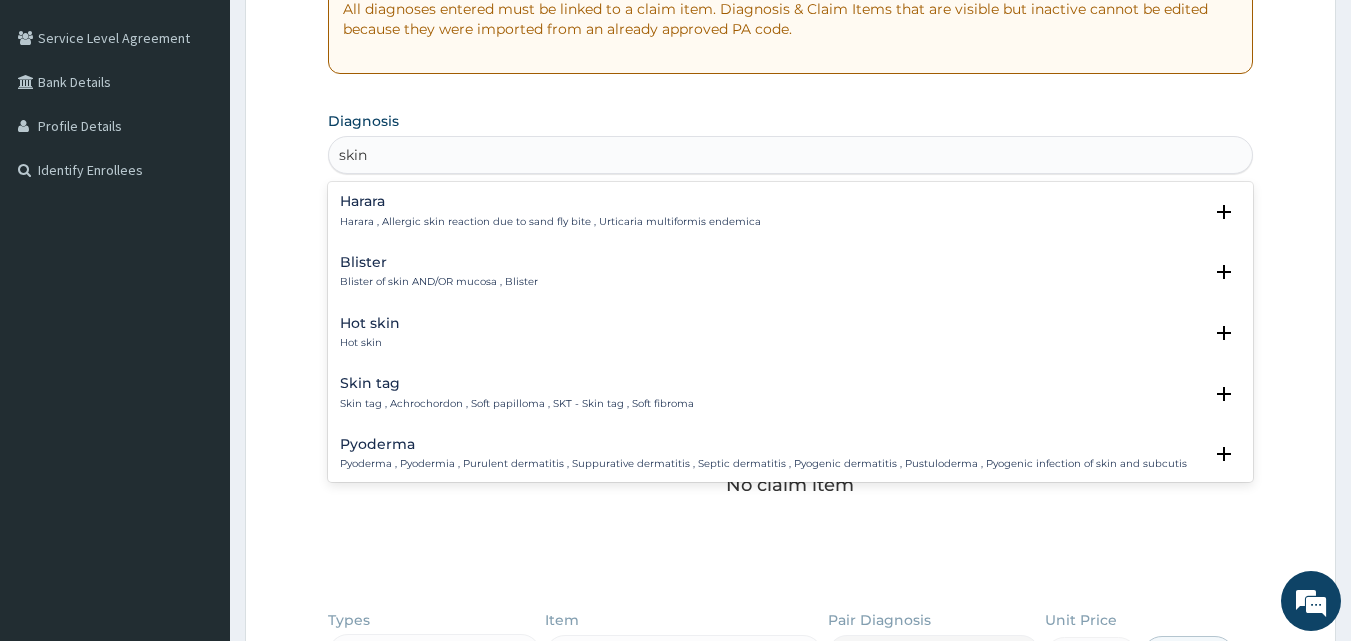 click on "Skin tag , Achrochordon , Soft papilloma , SKT - Skin tag , Soft fibroma" at bounding box center [517, 404] 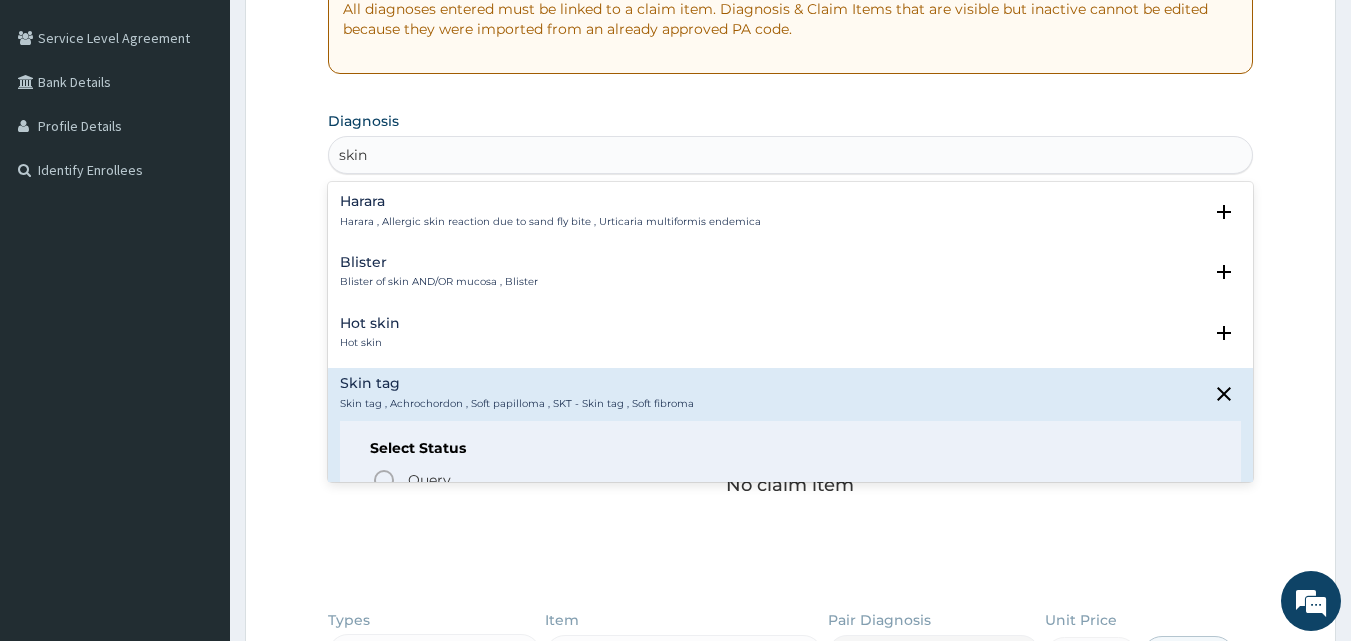 scroll, scrollTop: 100, scrollLeft: 0, axis: vertical 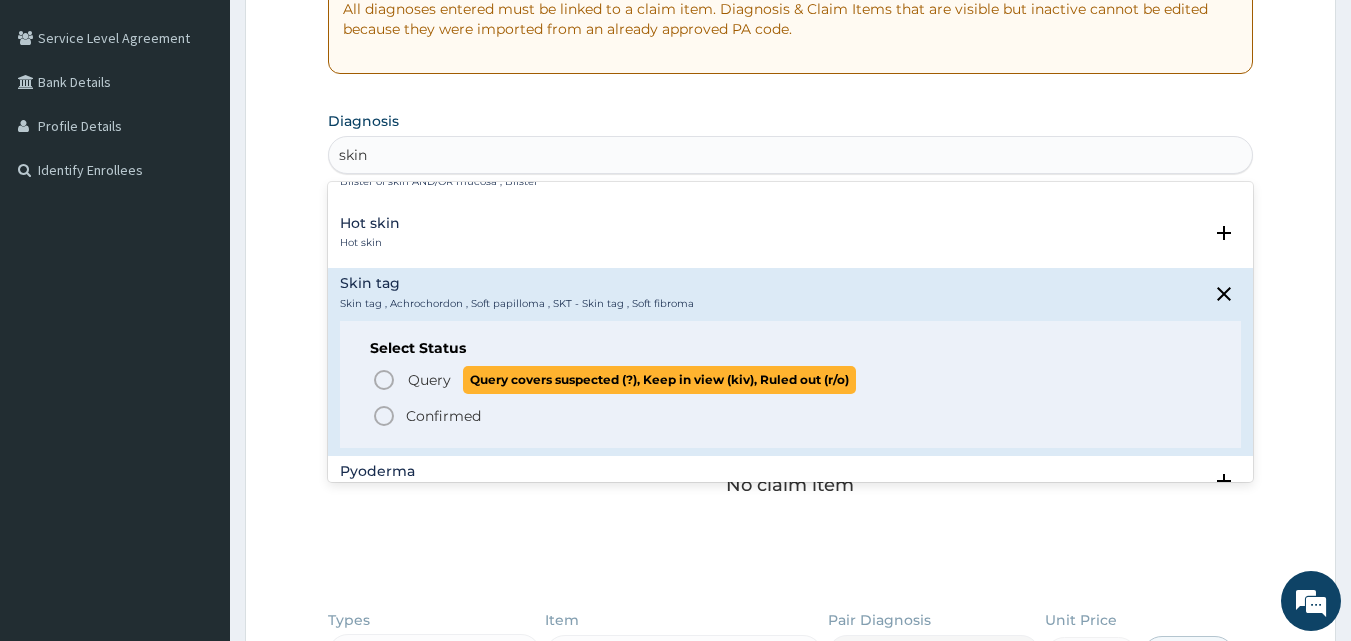 click 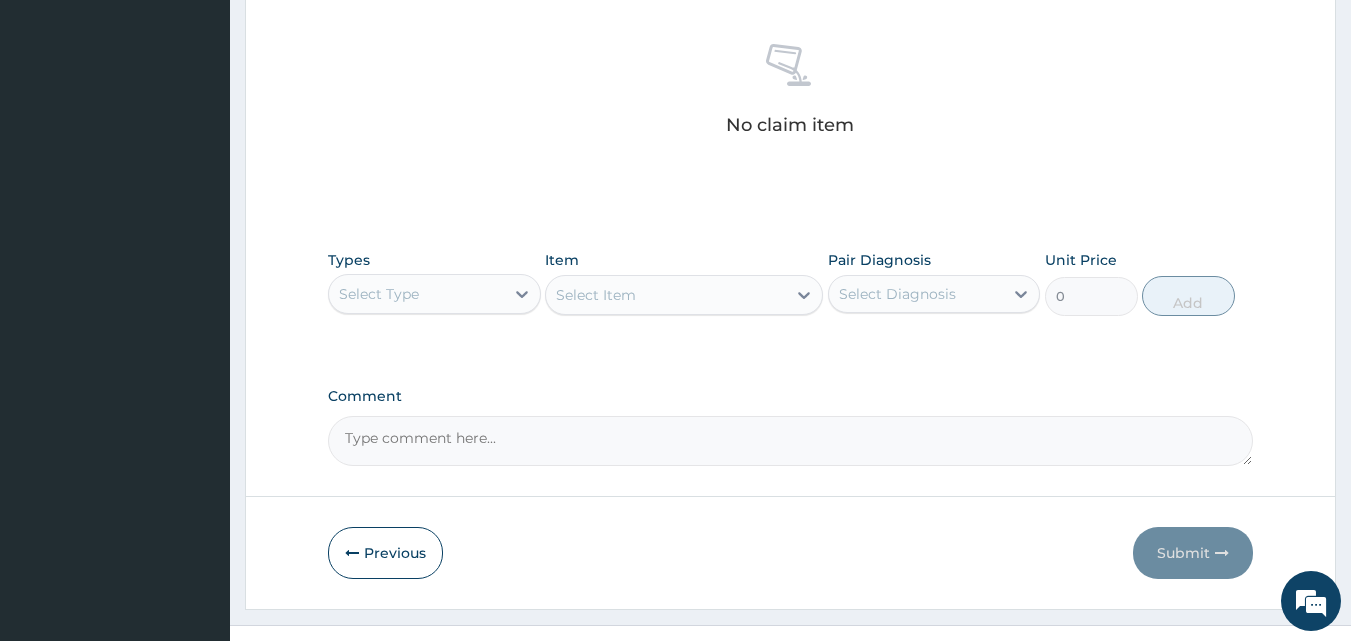 scroll, scrollTop: 800, scrollLeft: 0, axis: vertical 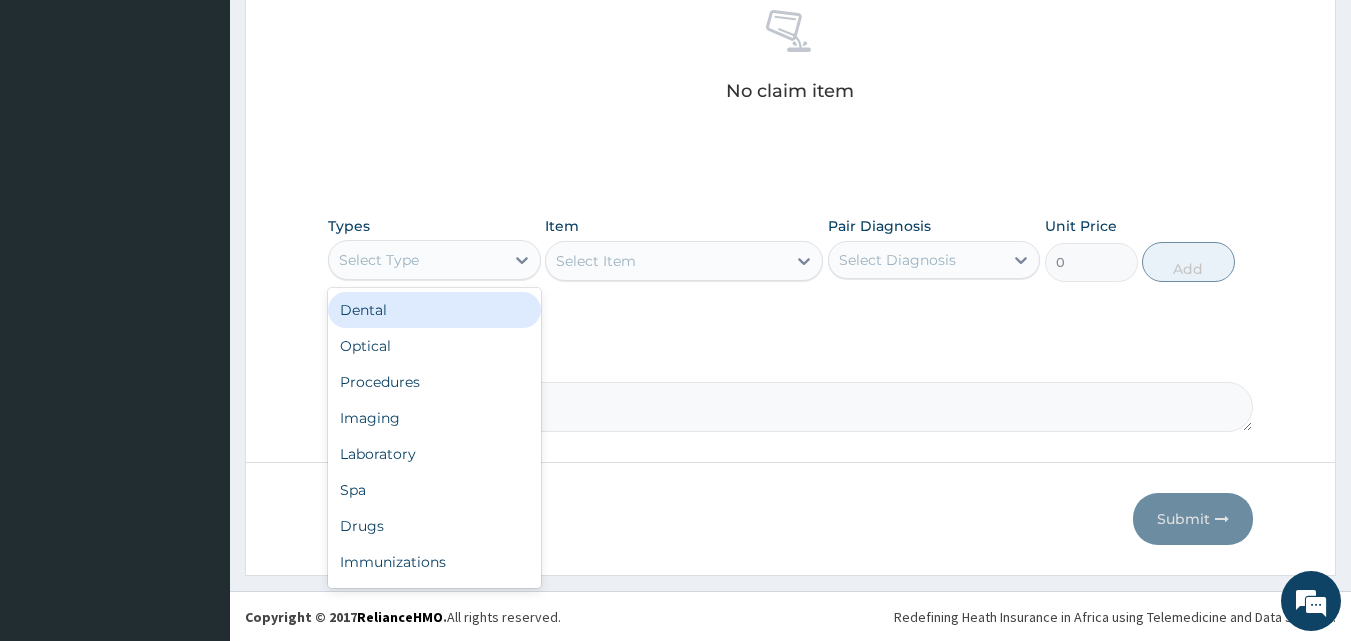 click on "Select Type" at bounding box center [416, 260] 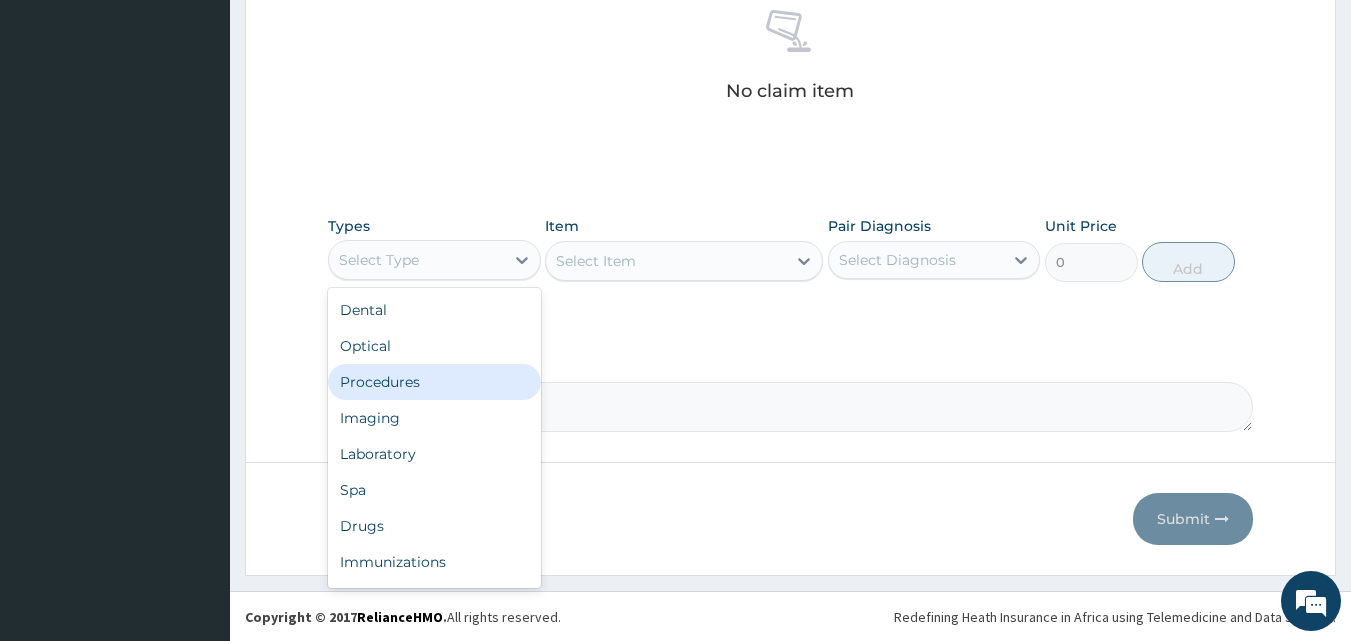 click on "Procedures" at bounding box center [434, 382] 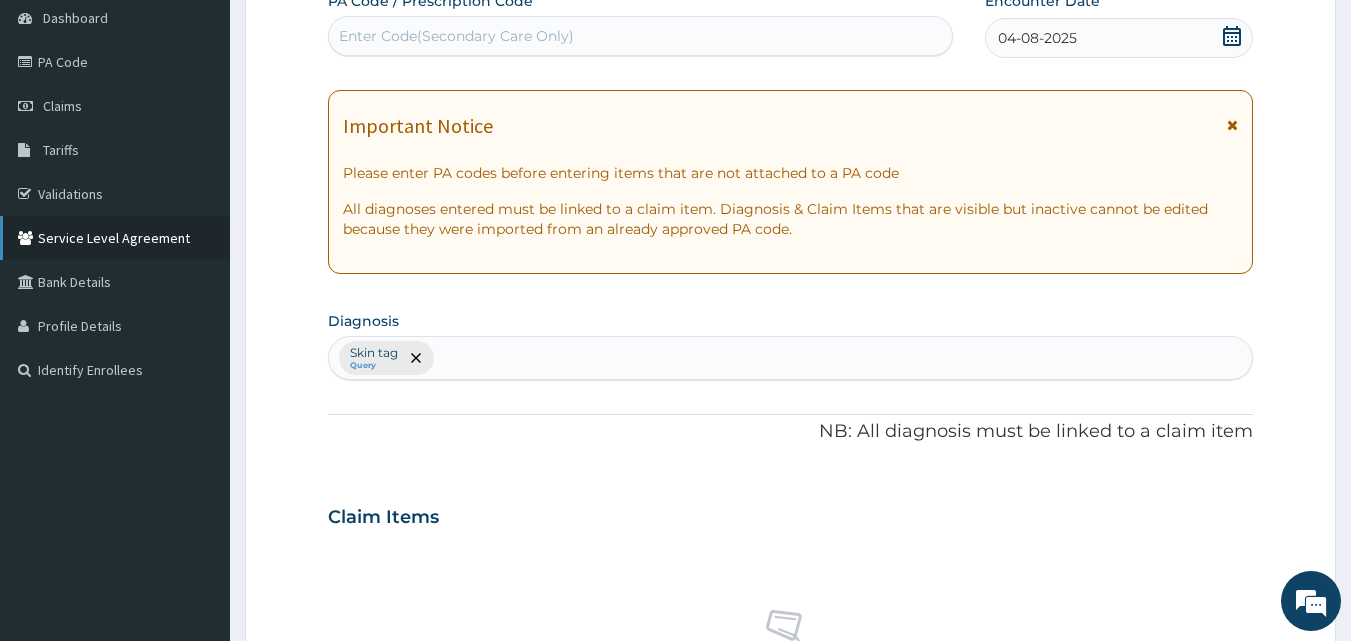 scroll, scrollTop: 100, scrollLeft: 0, axis: vertical 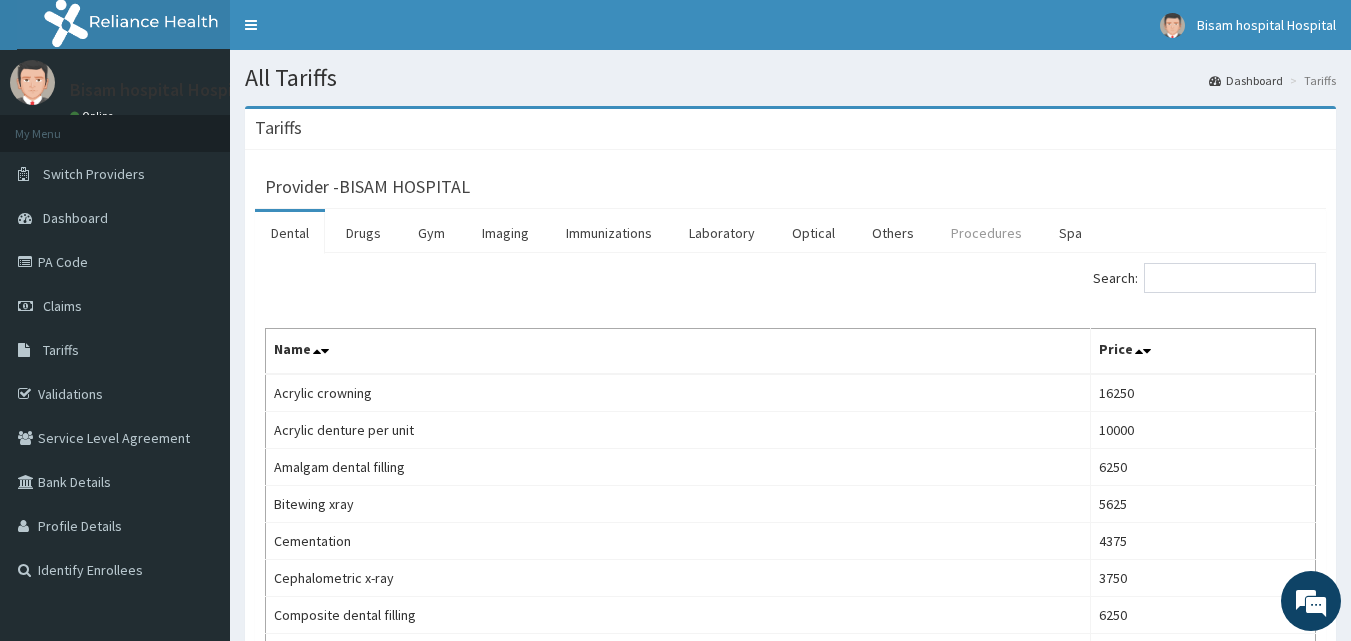 click on "Procedures" at bounding box center (986, 233) 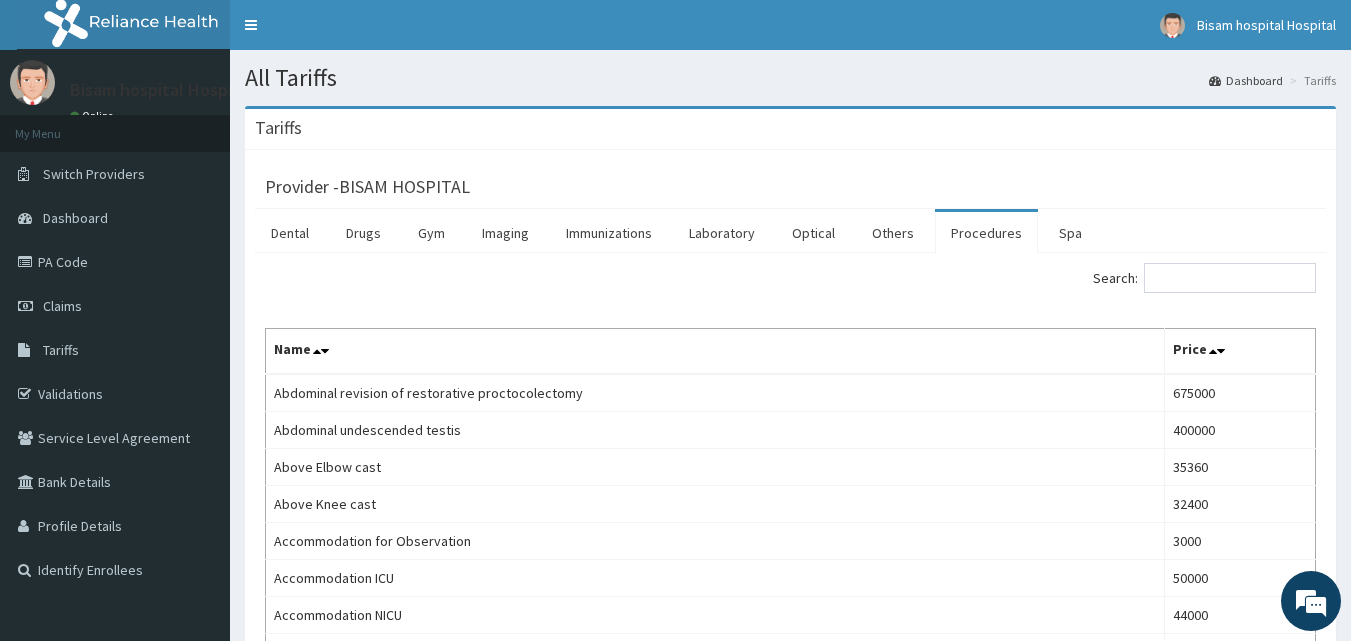 scroll, scrollTop: 0, scrollLeft: 0, axis: both 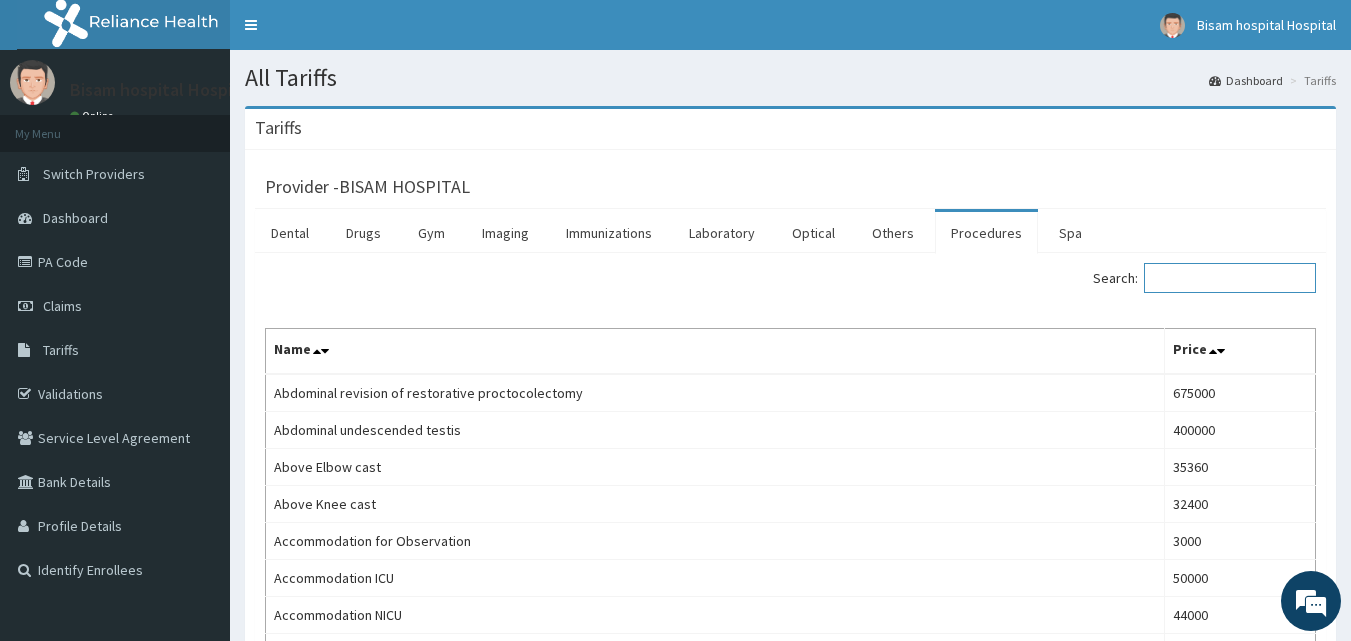 click on "Search:" at bounding box center [1230, 278] 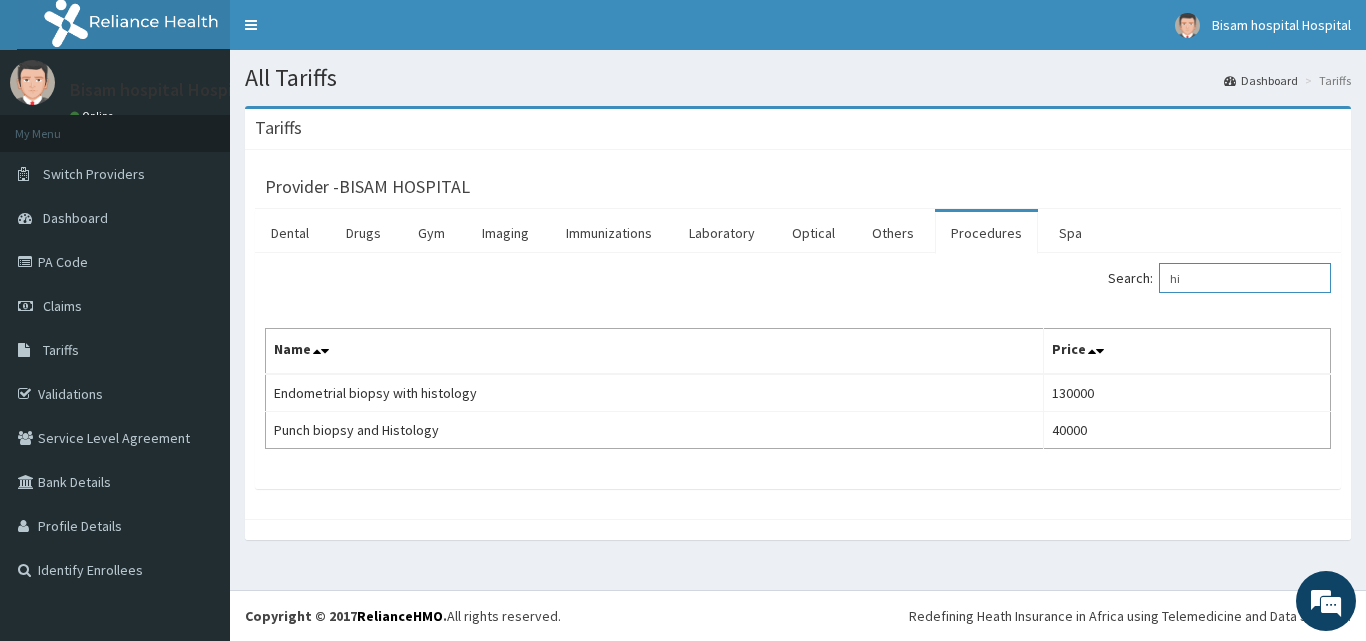 type on "h" 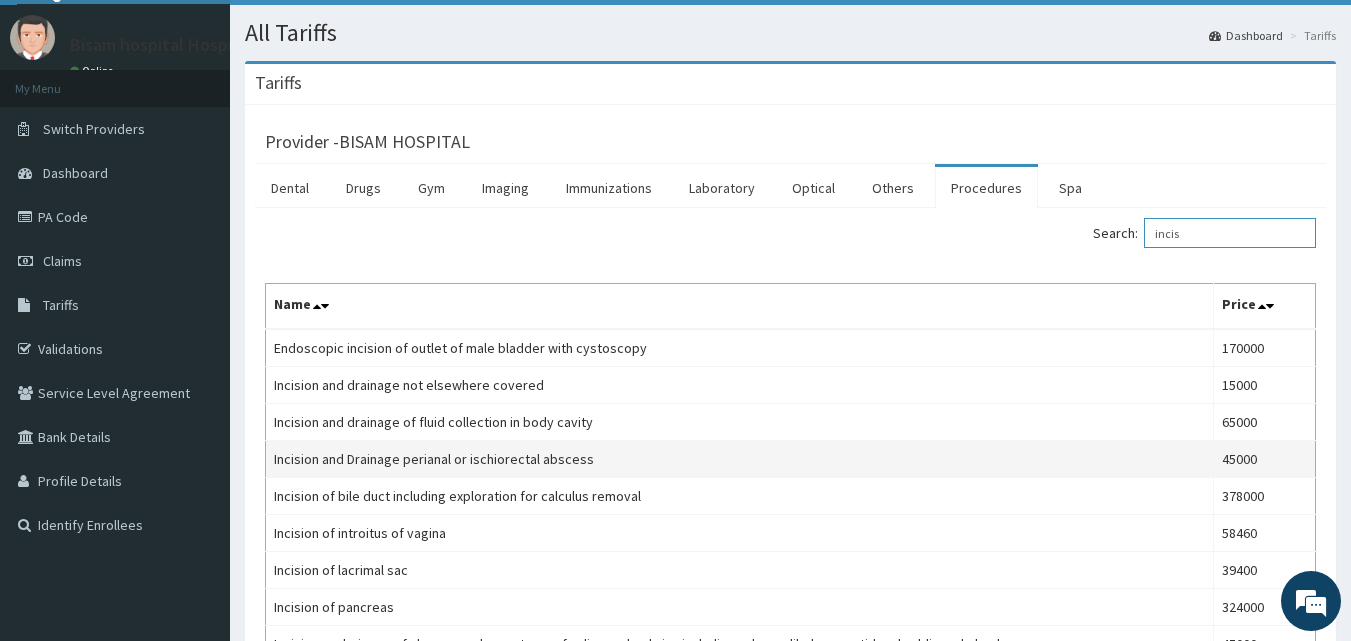 scroll, scrollTop: 0, scrollLeft: 0, axis: both 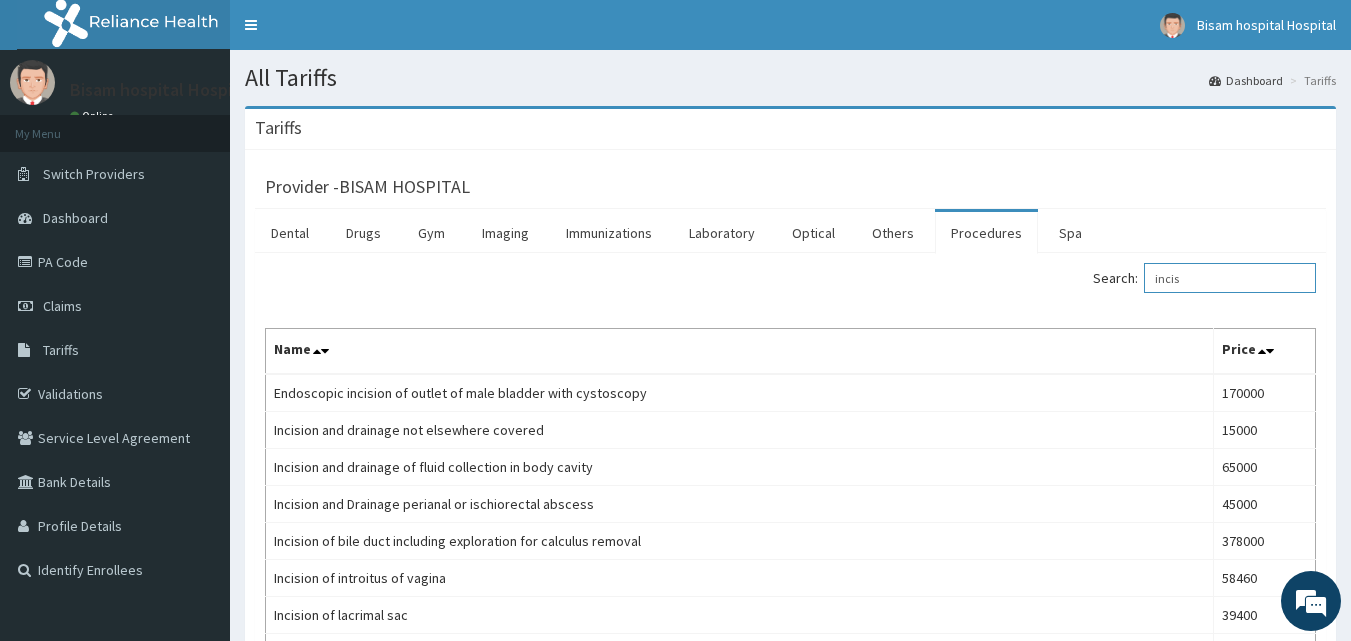 type on "incis" 